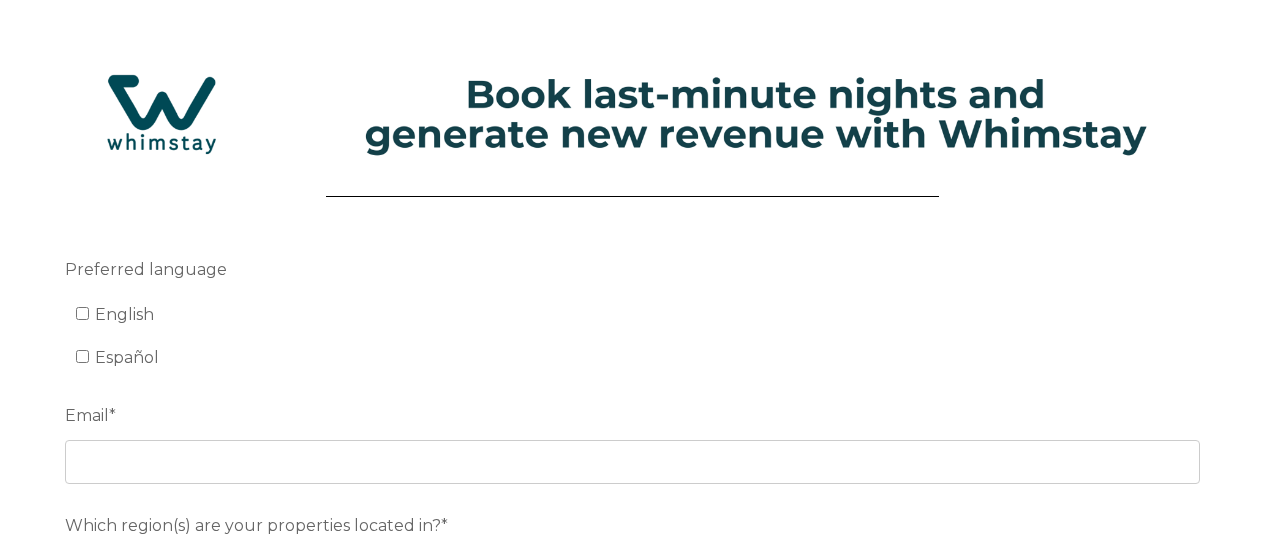 scroll, scrollTop: 0, scrollLeft: 0, axis: both 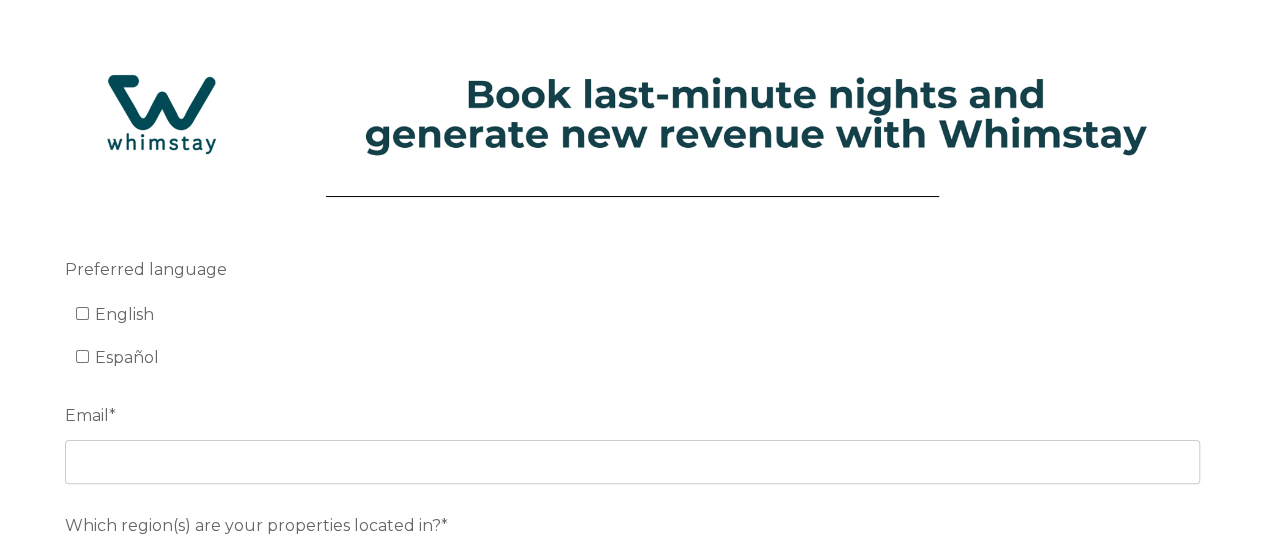 click on "English" at bounding box center (124, 314) 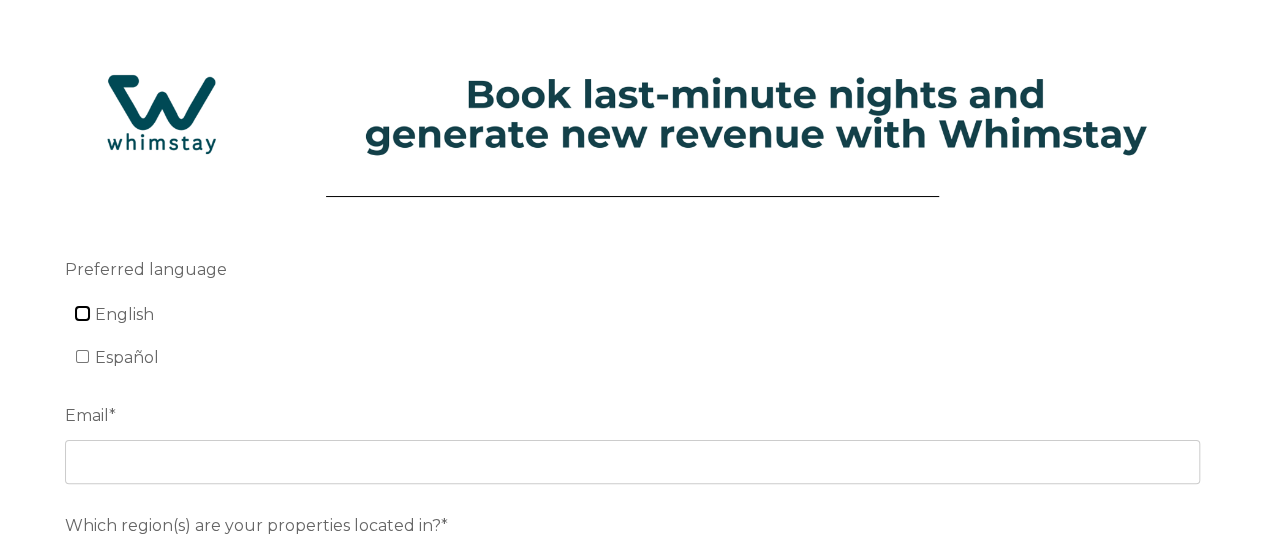 click on "English" at bounding box center [82, 313] 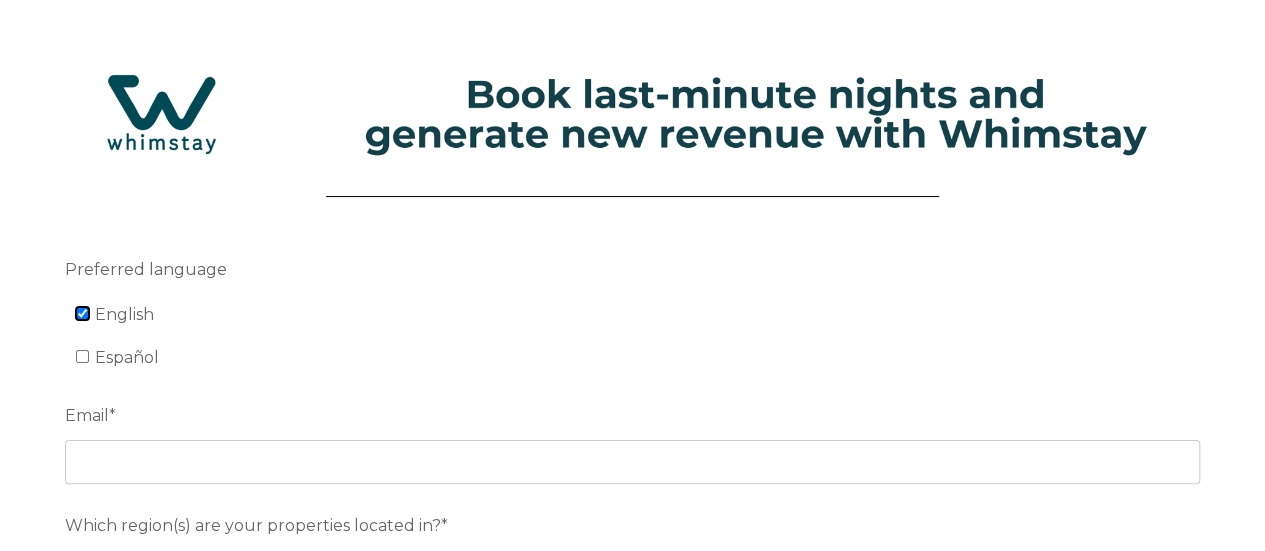 checkbox on "true" 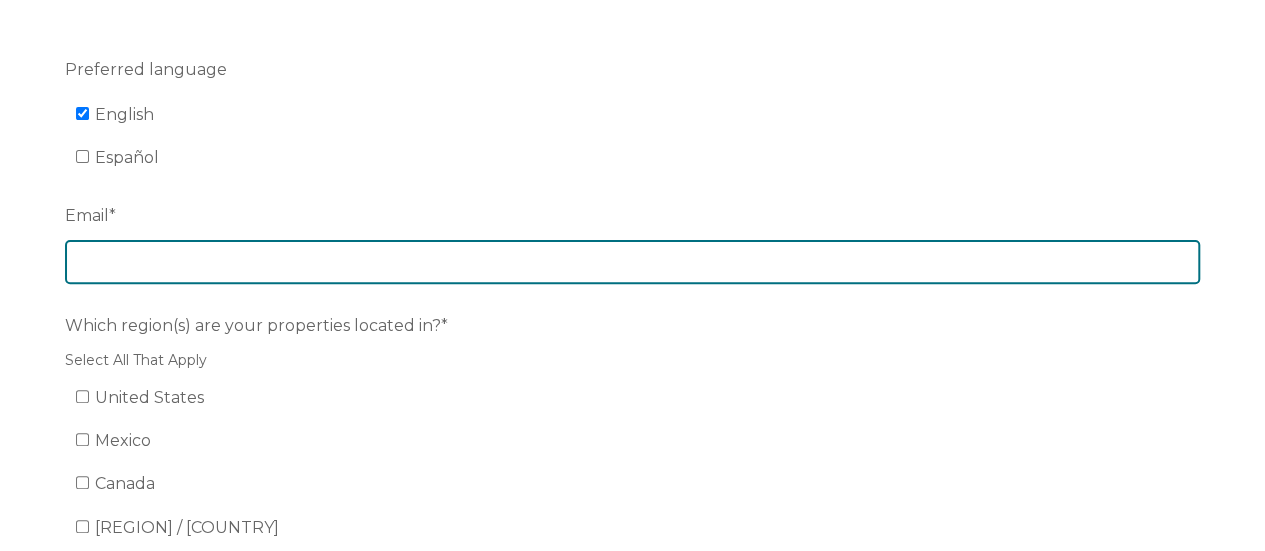 click on "Email *" at bounding box center (632, 262) 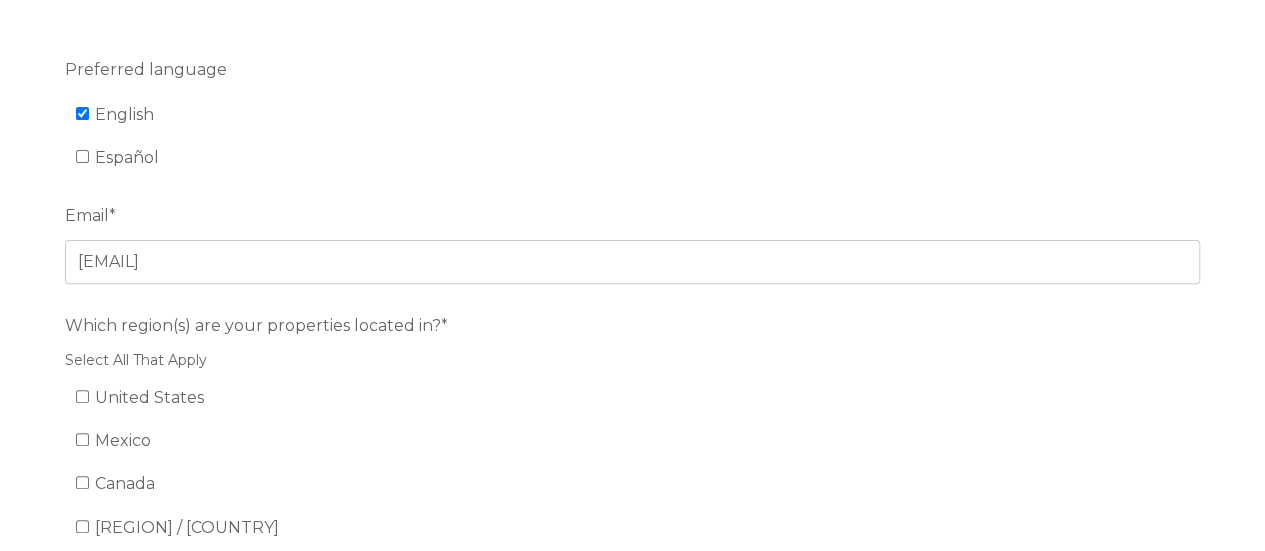 click on "Preferred language English Español Email * kat@akumaldirect.com Which region(s) are your properties located in?* Select All That Apply United States Mexico Canada Europe / United Kingdom South America Other ****" at bounding box center [632, 369] 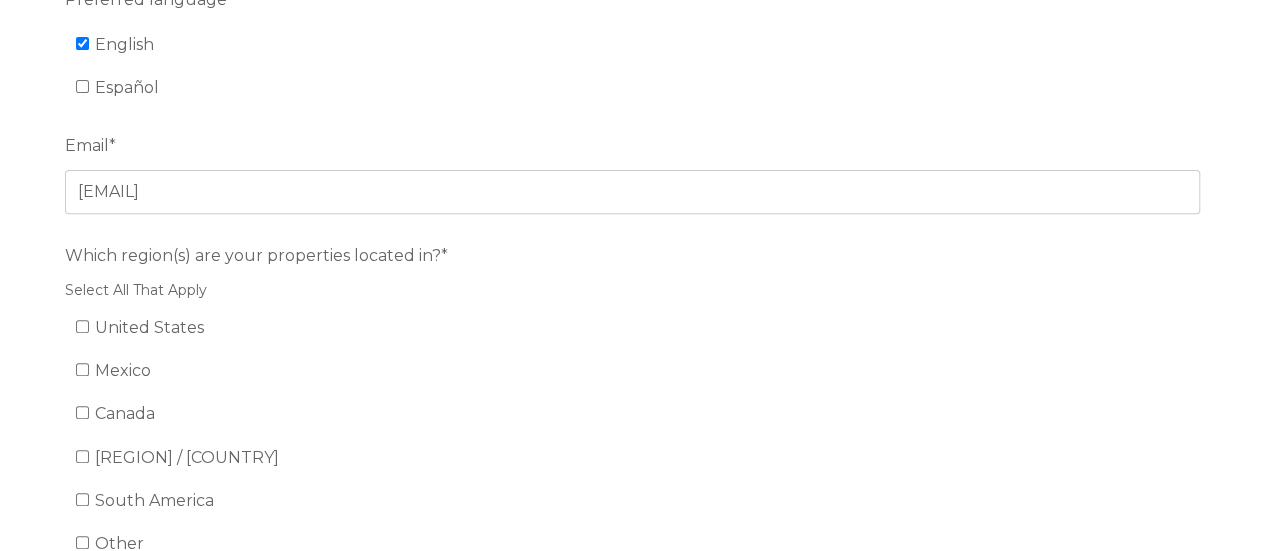 scroll, scrollTop: 400, scrollLeft: 0, axis: vertical 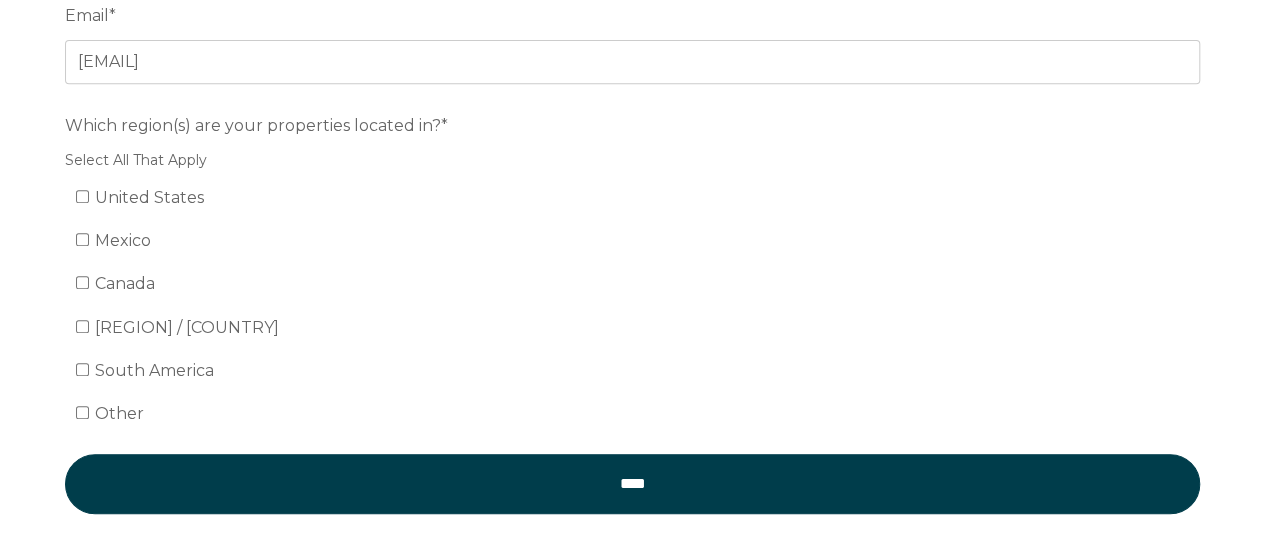 click on "Mexico" at bounding box center (123, 240) 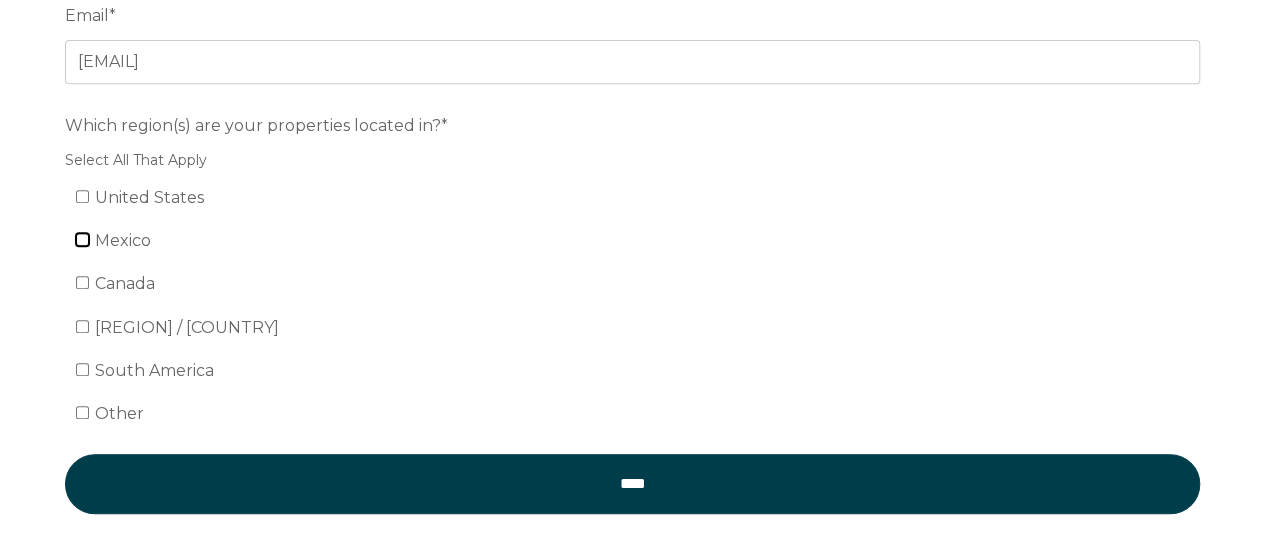 checkbox on "true" 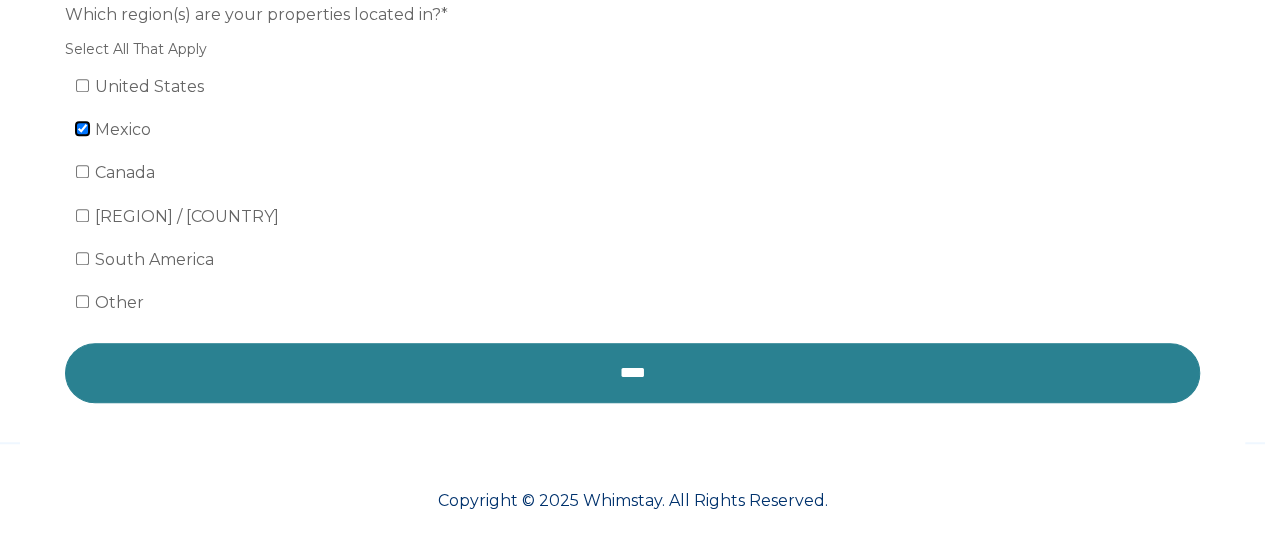 scroll, scrollTop: 518, scrollLeft: 0, axis: vertical 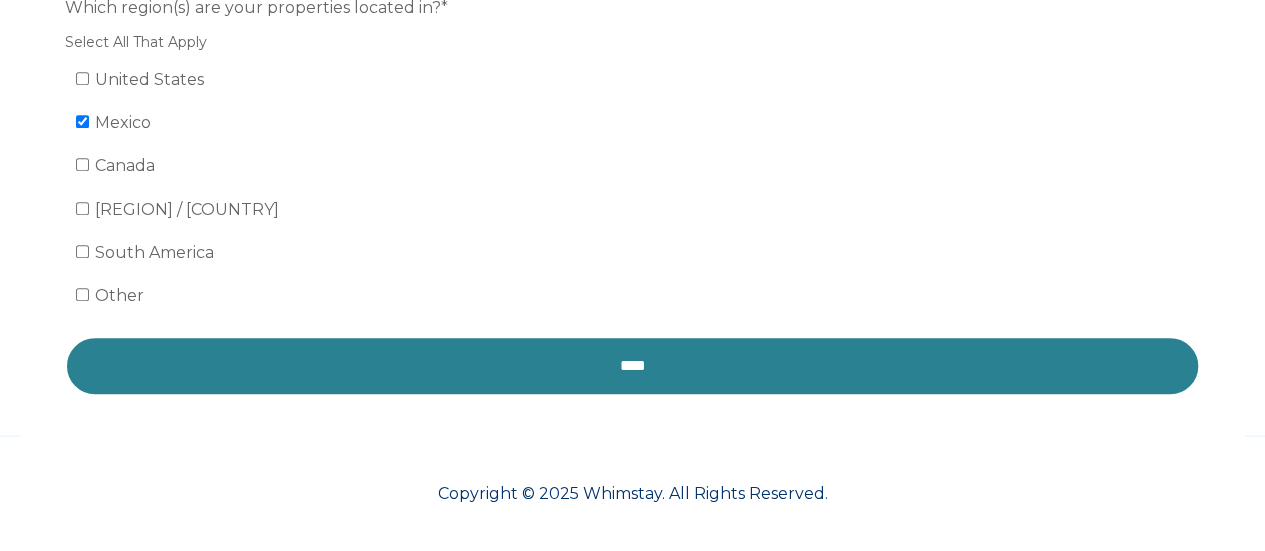 click on "****" at bounding box center (632, 366) 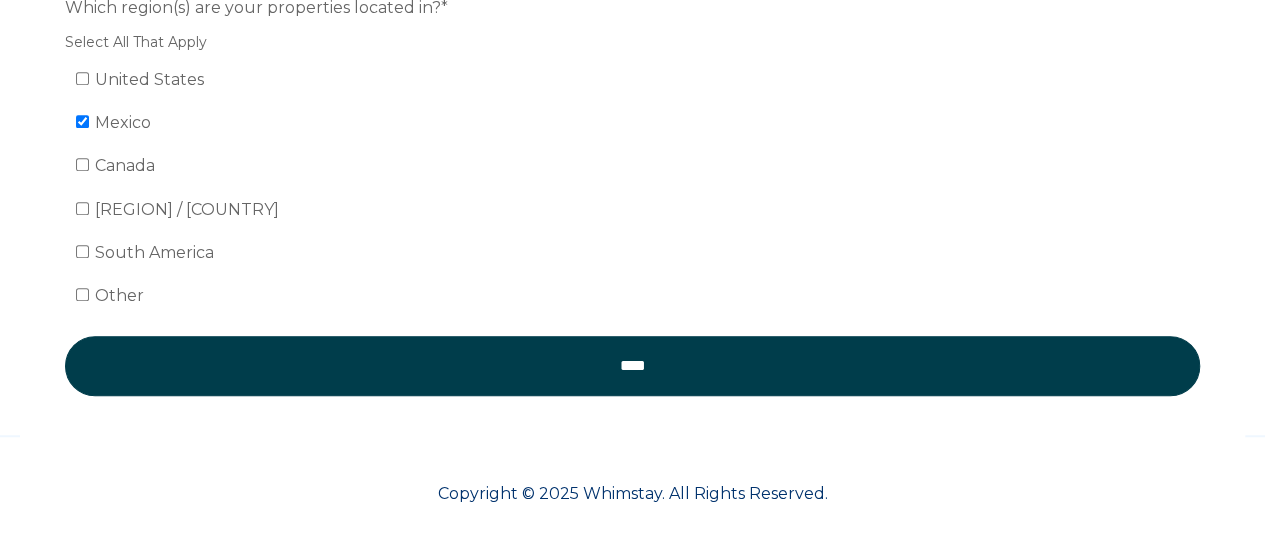 scroll, scrollTop: 516, scrollLeft: 0, axis: vertical 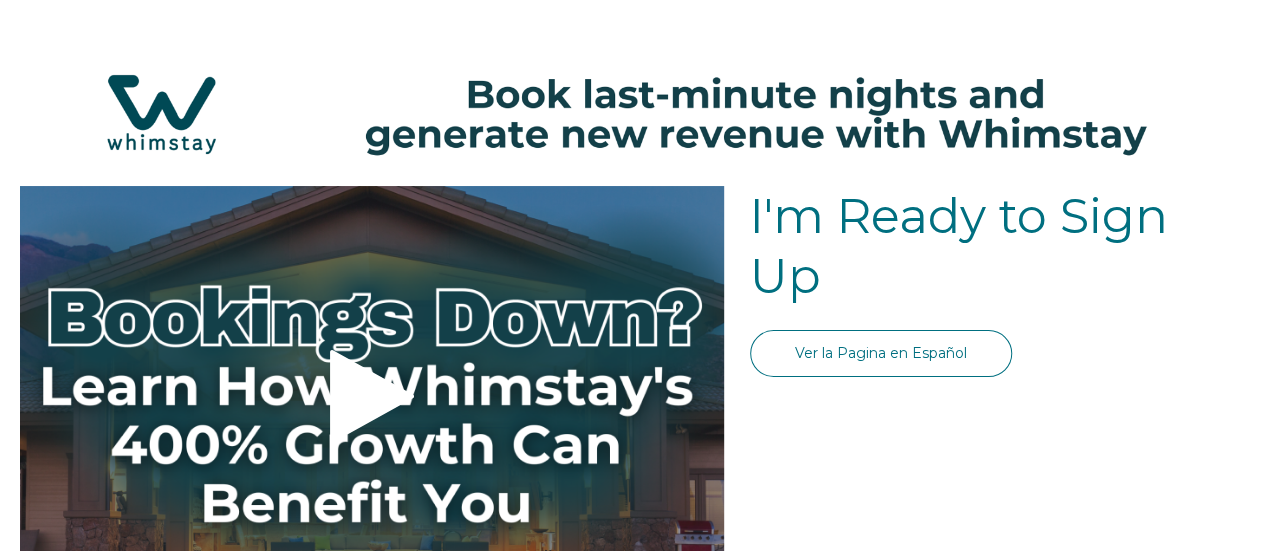 select on "SI" 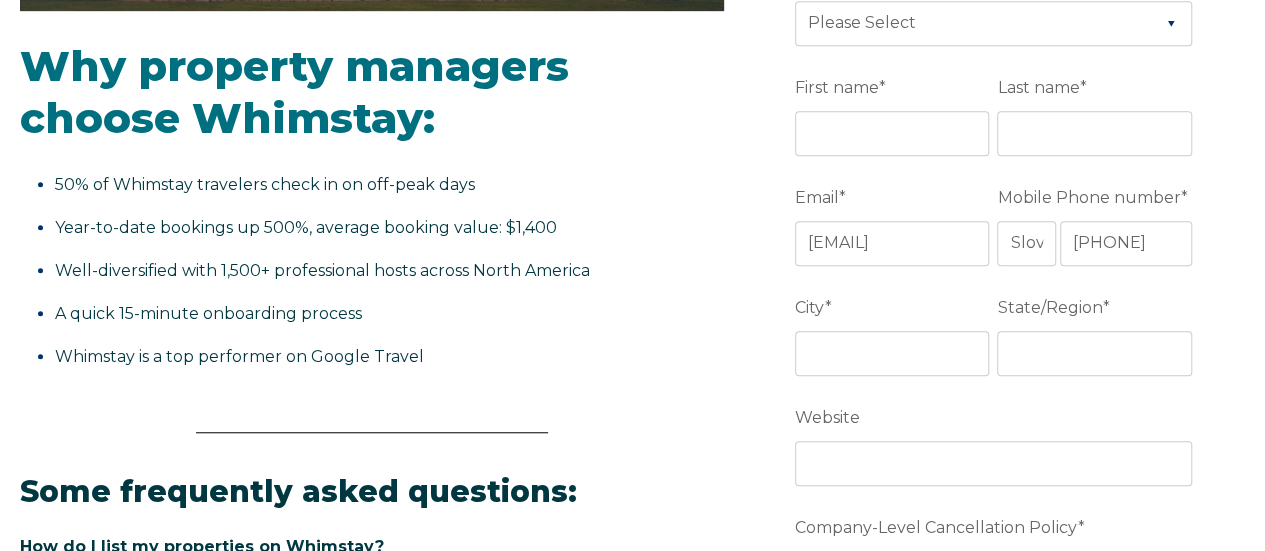 scroll, scrollTop: 585, scrollLeft: 0, axis: vertical 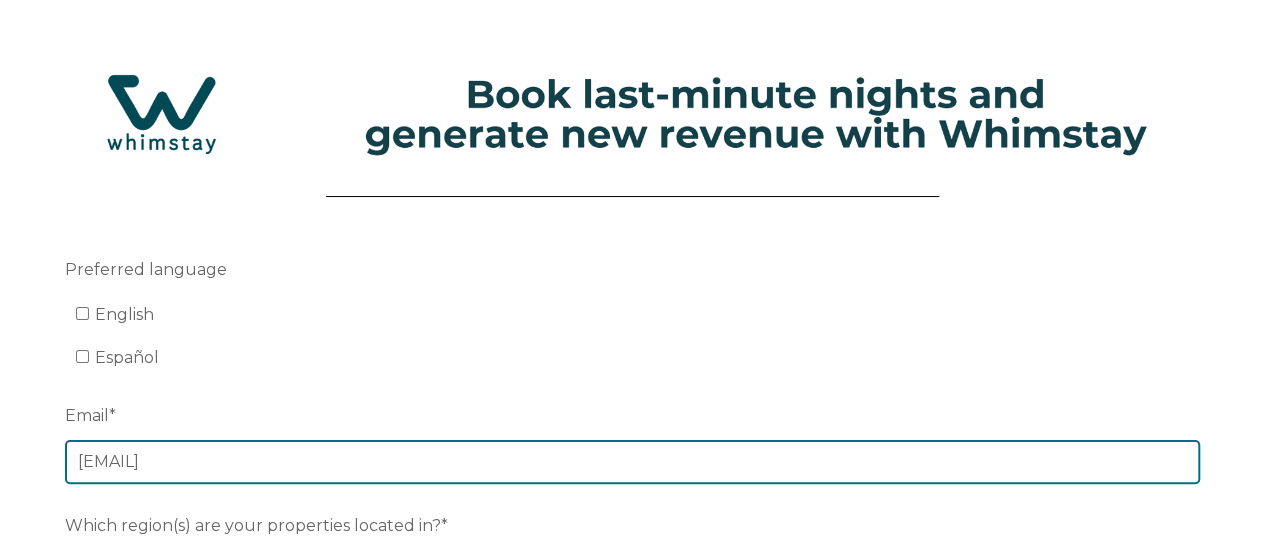drag, startPoint x: 108, startPoint y: 463, endPoint x: 42, endPoint y: 464, distance: 66.007576 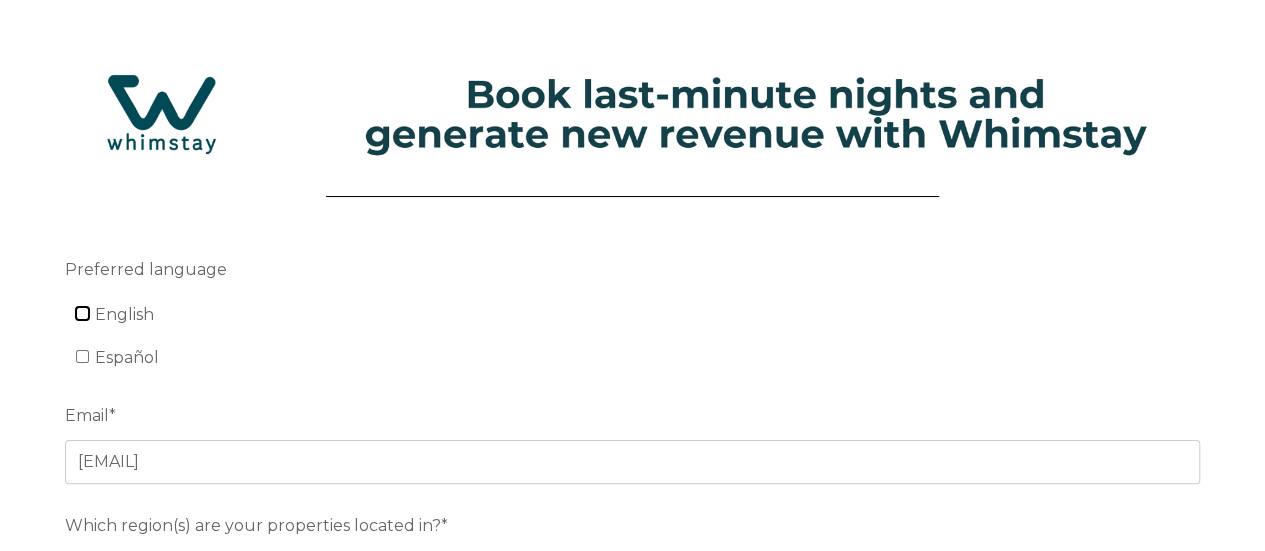 click on "English" at bounding box center [82, 313] 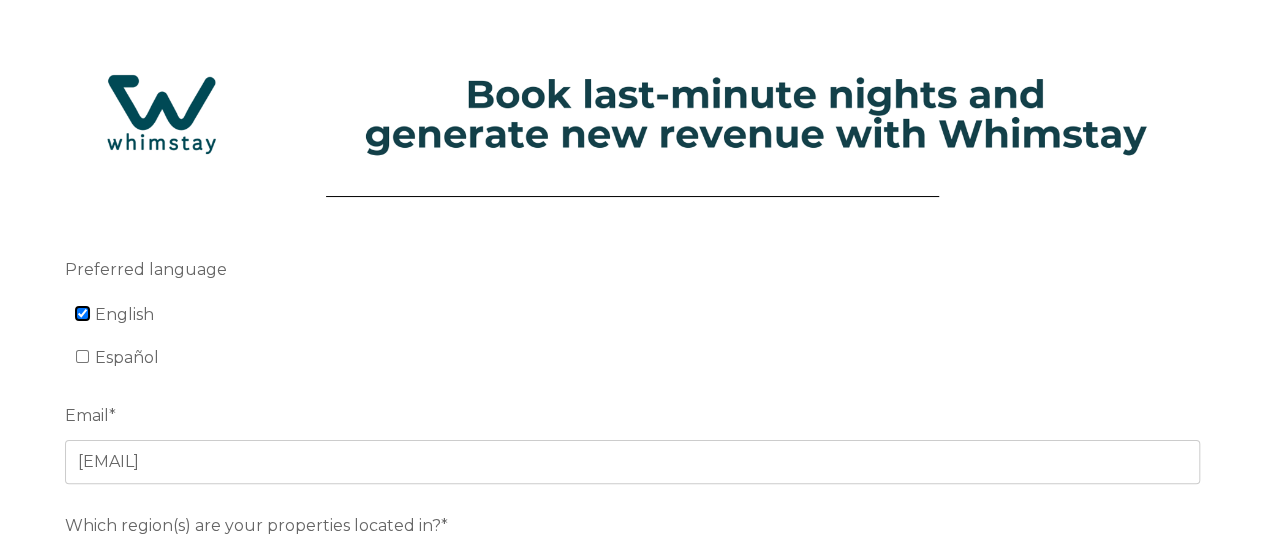 checkbox on "true" 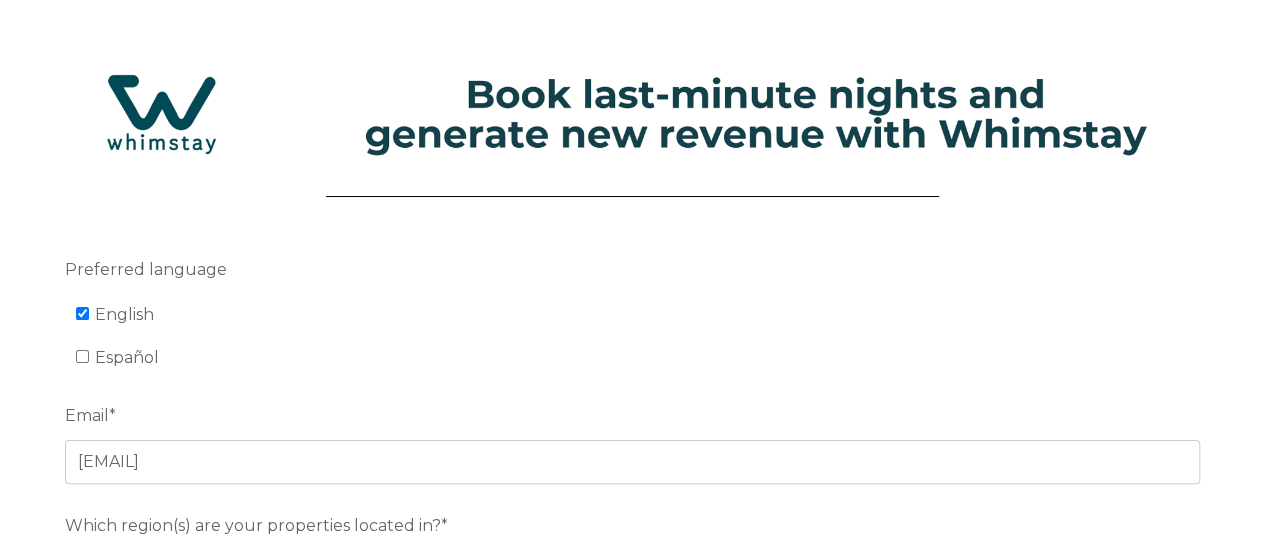 click on "Preferred language English Español Email * info@akumaldirect.com Which region(s) are your properties located in?* Select All That Apply United States Mexico Canada Europe / United Kingdom South America Other ****" at bounding box center [632, 569] 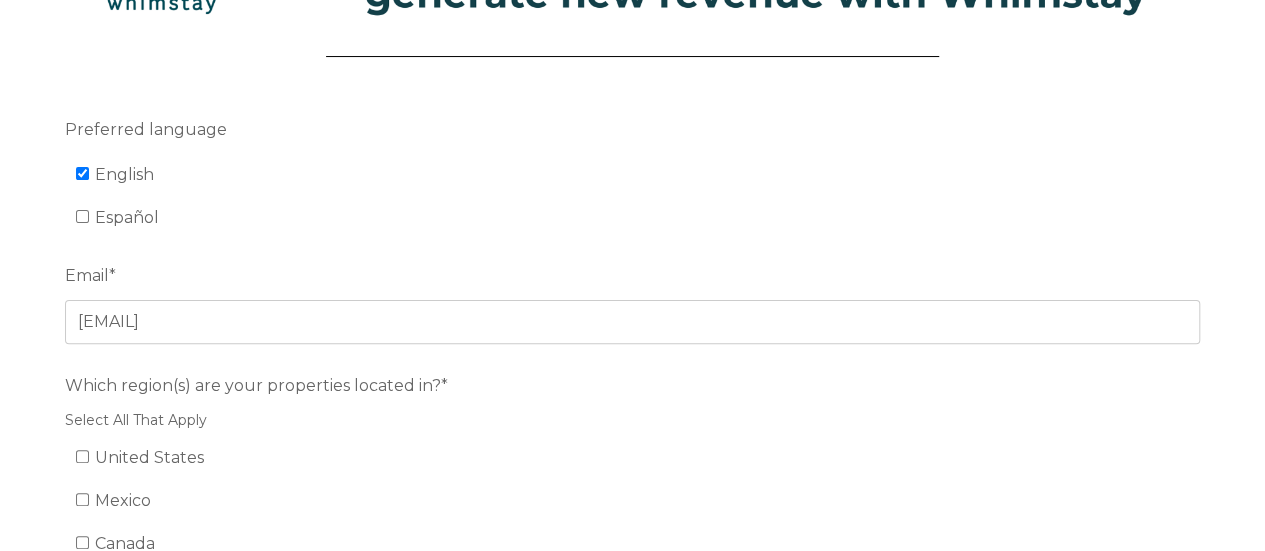 scroll, scrollTop: 400, scrollLeft: 0, axis: vertical 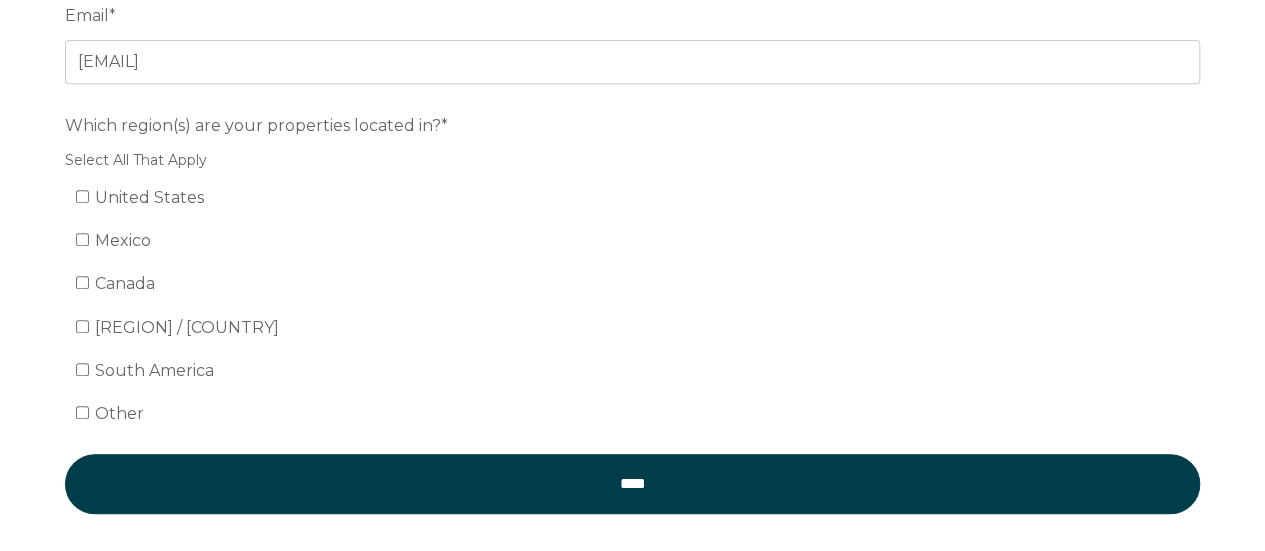 click on "Mexico" at bounding box center [643, 241] 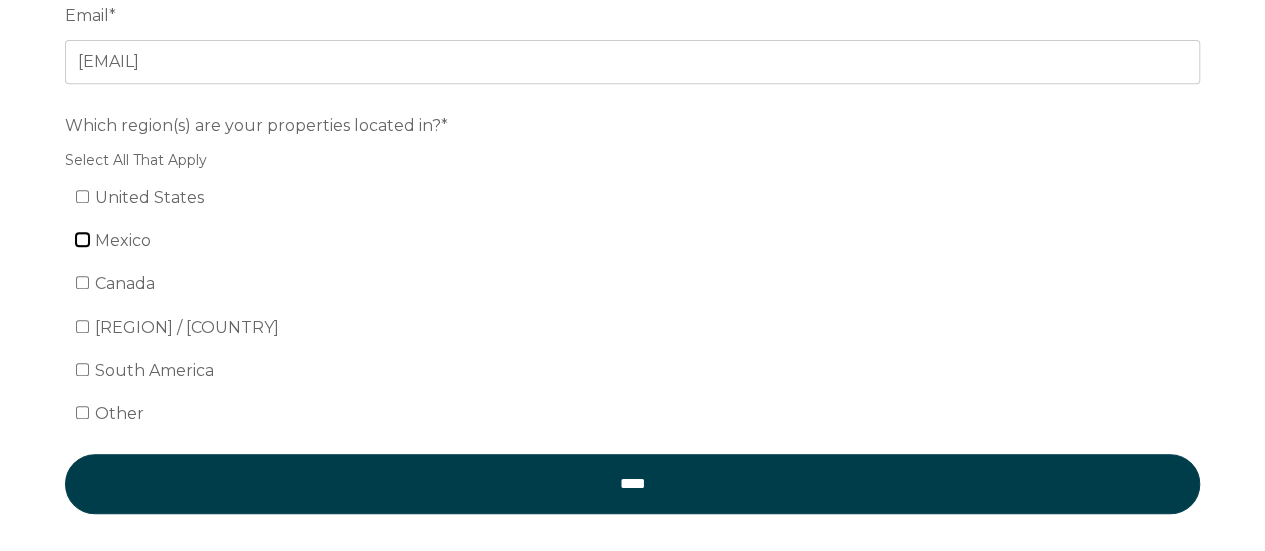 click on "Mexico" at bounding box center (82, 239) 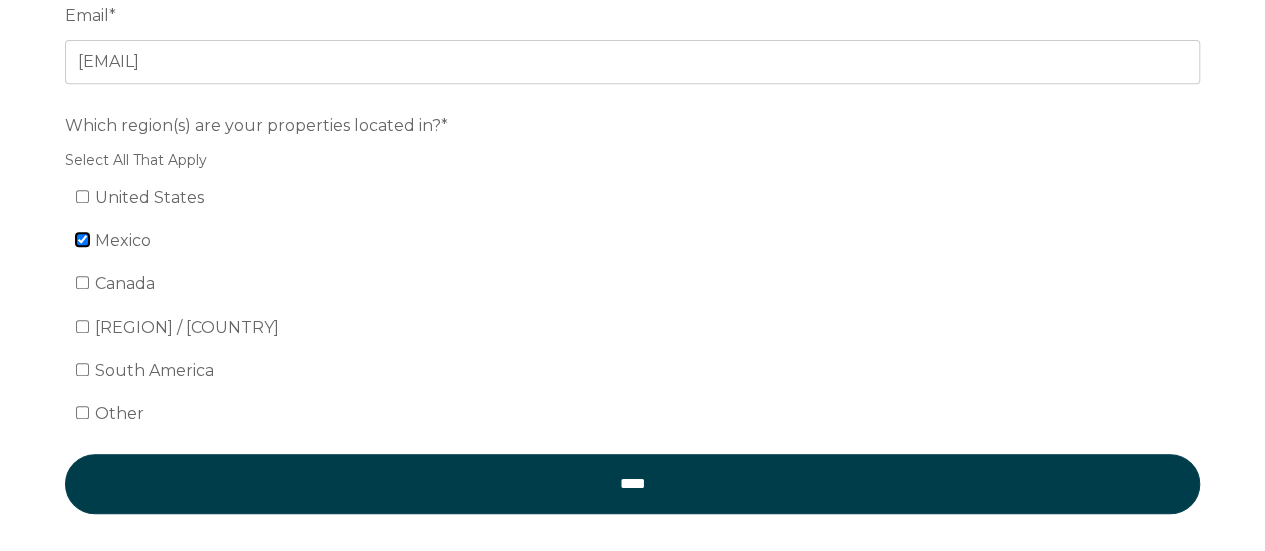 scroll, scrollTop: 0, scrollLeft: 0, axis: both 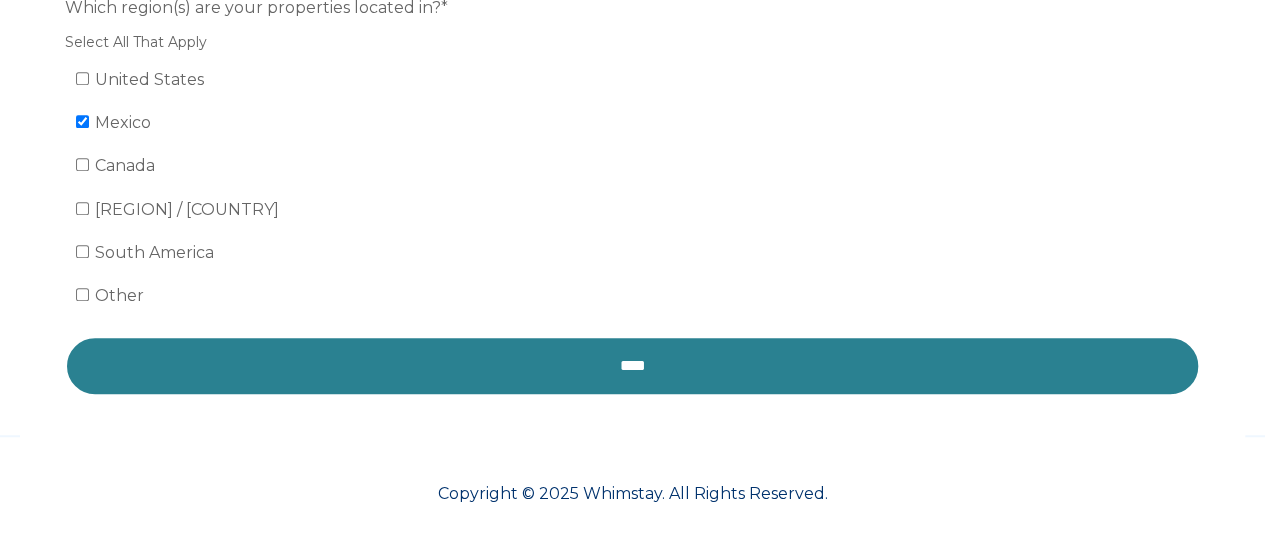 click on "****" at bounding box center (632, 366) 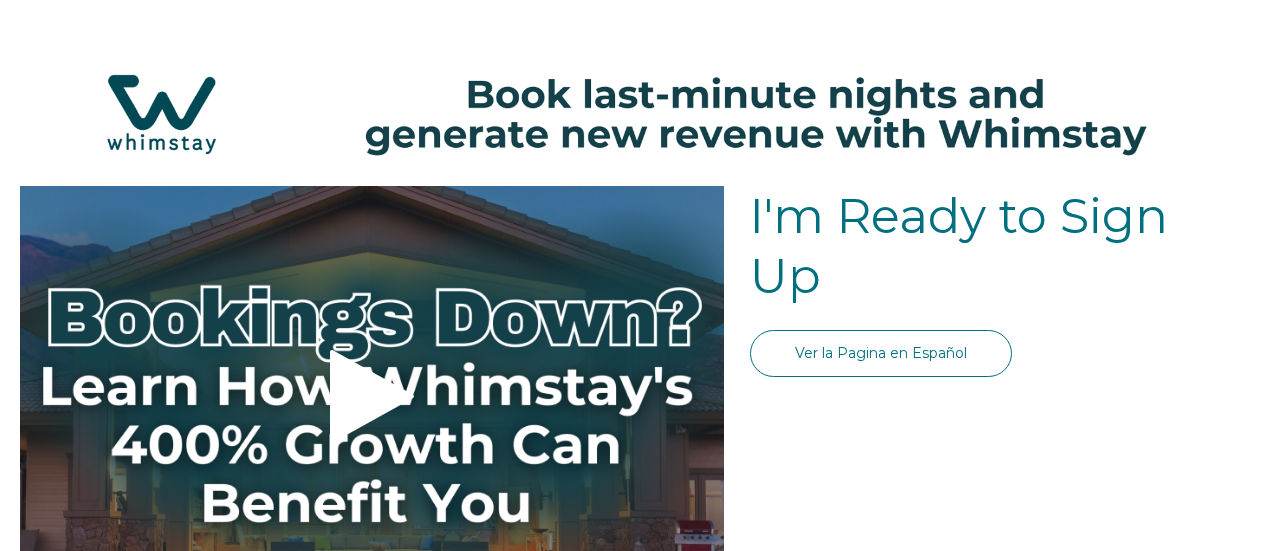 scroll, scrollTop: 0, scrollLeft: 0, axis: both 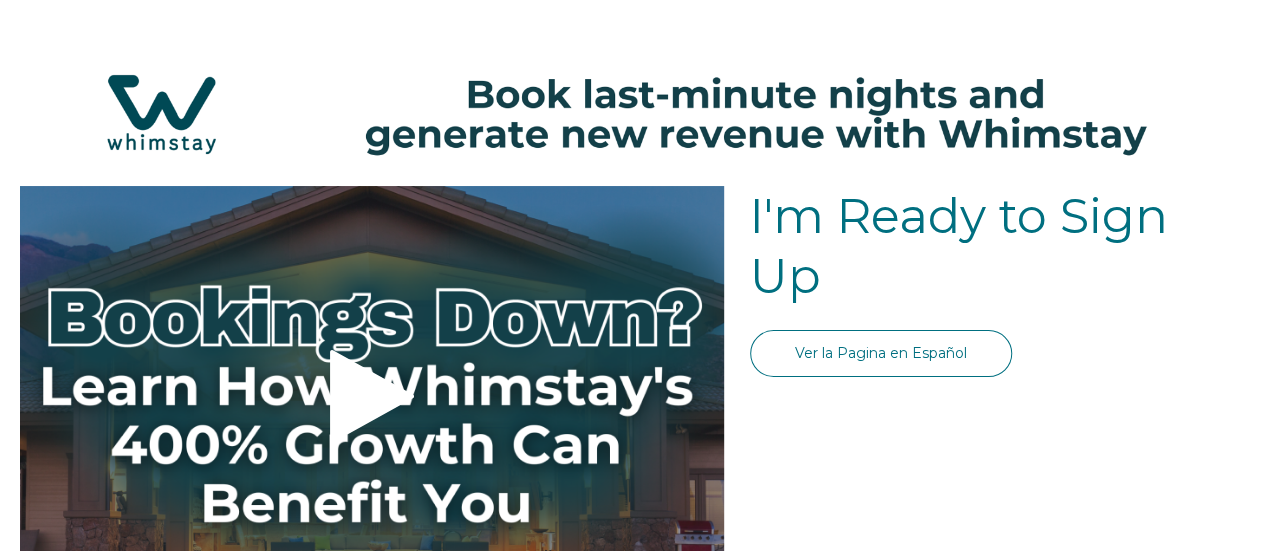 select on "SI" 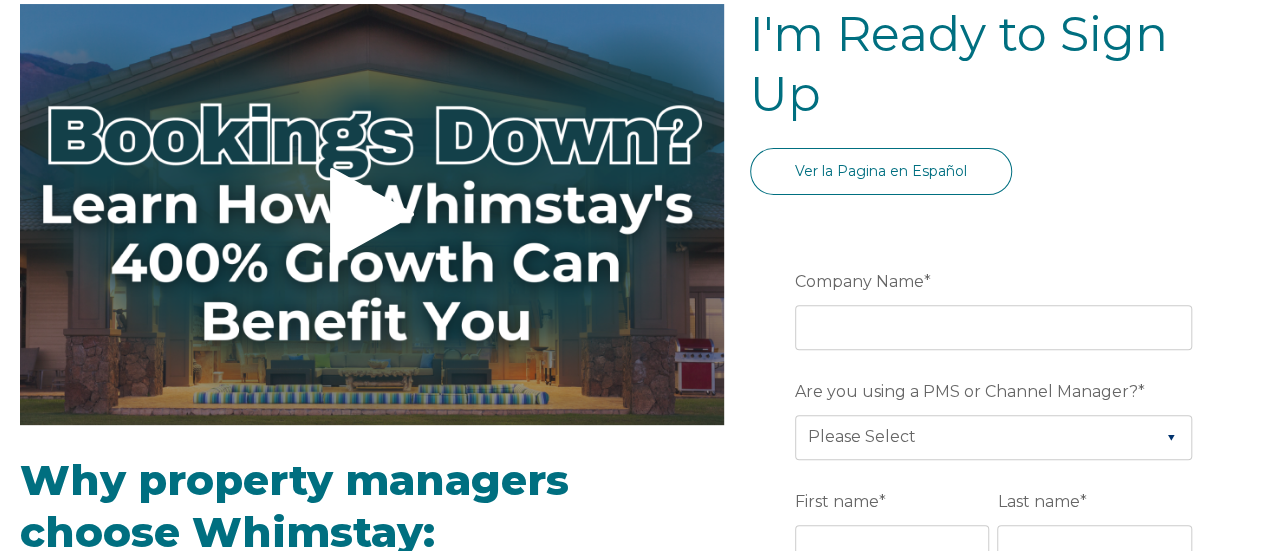 scroll, scrollTop: 200, scrollLeft: 0, axis: vertical 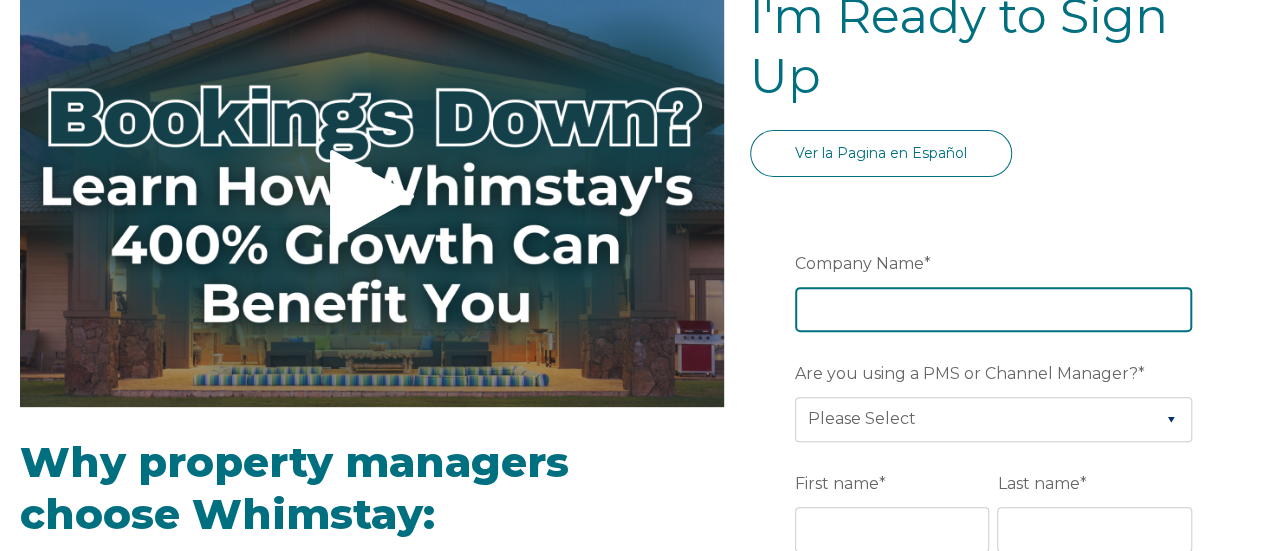 click on "Company Name *" at bounding box center (993, 309) 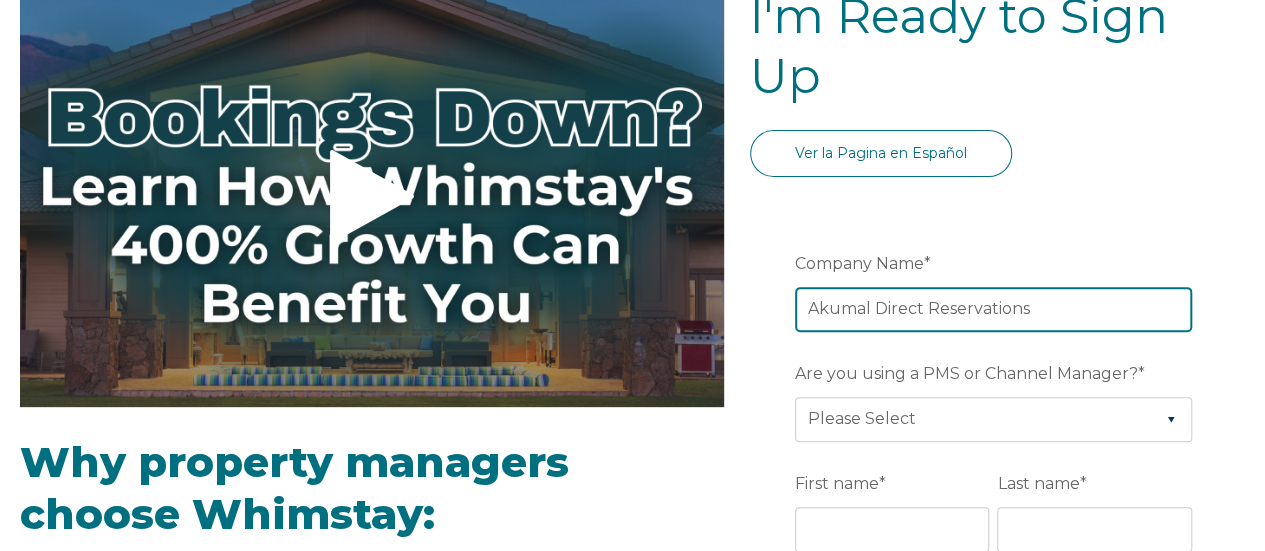 type on "Akumal Direct Reservations" 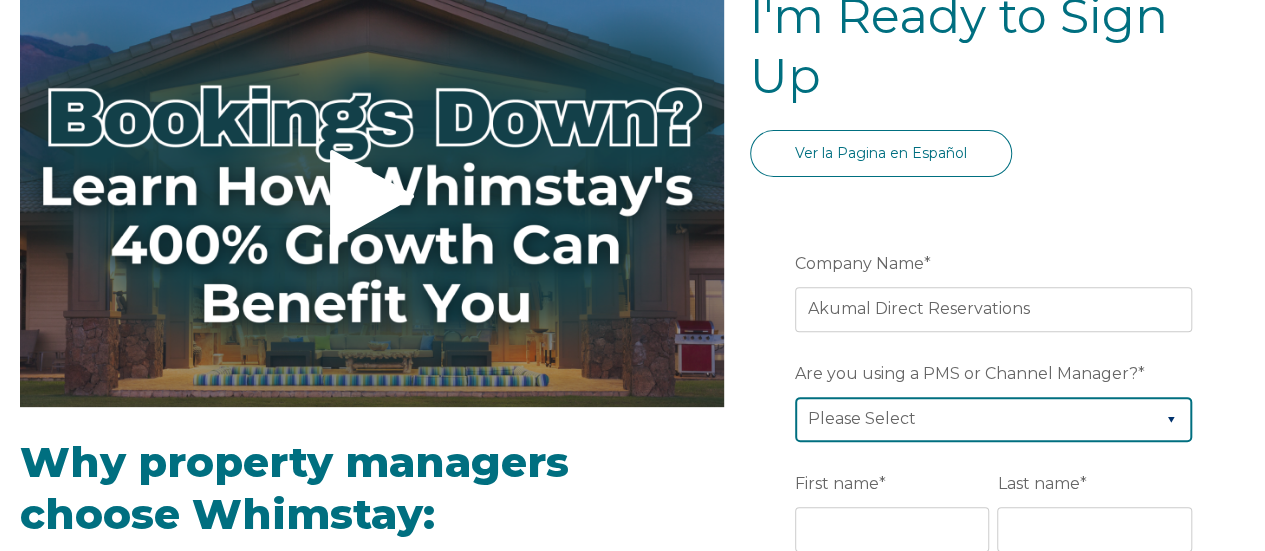 click on "Please Select Barefoot BookingPal Boost Brightside CiiRUS Escapia Guesty Hostaway Hostfully Hostify Lodgify NextPax/NxtBeds OwnerRez PMS or CM Not Listed Rentals United/Quick Connect Streamline Track Airbnb" at bounding box center (993, 419) 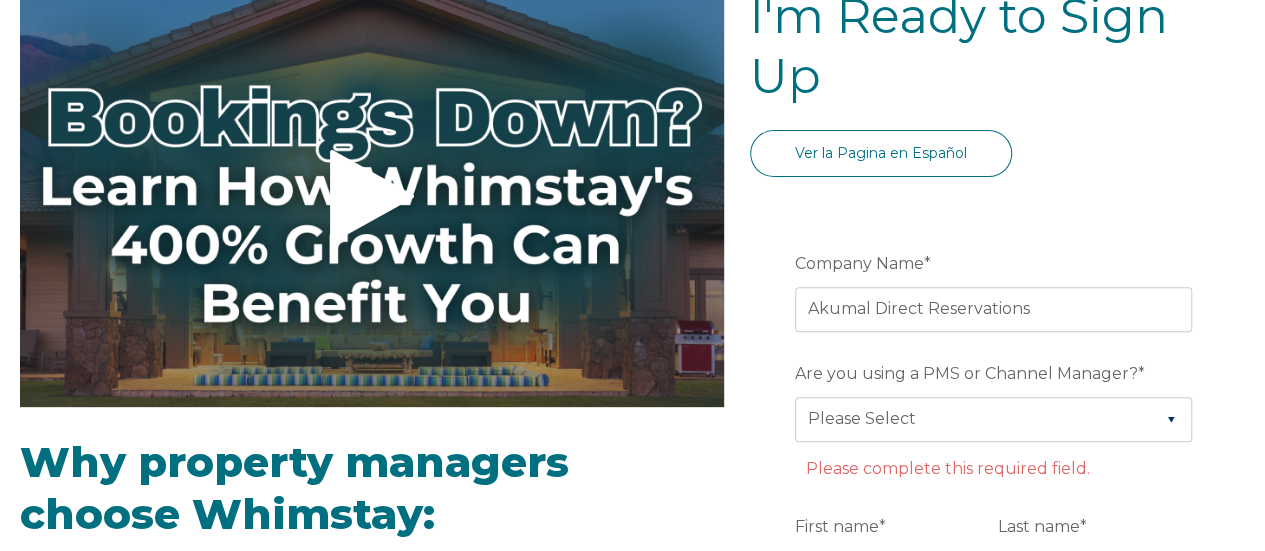 click on "Video player - SSOB Pitch Vid Thumbnail - Click to play video
Why property managers choose Whimstay:
50% of Whimstay travelers check in on off-peak days
Year-to-date bookings up 500%, average booking value: $1,400
Well-diversified with 1,500+ professional hosts across North America
A quick 15-minute onboarding process
Whimstay is a top performer on Google Travel
Some frequently asked questions:
How do I list my properties on Whimstay? Simply enable Whimstay on your property management software or channel manager, and your dedicated account manager will help with the rest. Detailed instructions can be accessed after signup.
What is the booking window for discounts on Whimstay?
What is Whimstay's cancellation policy?" at bounding box center [632, 987] 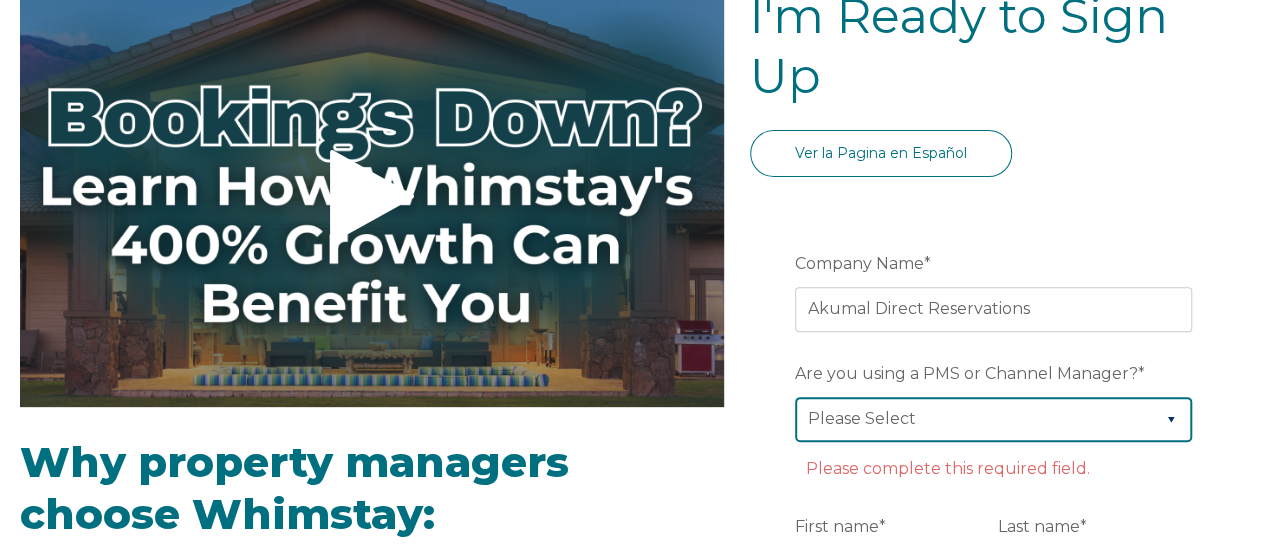 click on "Please Select Barefoot BookingPal Boost Brightside CiiRUS Escapia Guesty Hostaway Hostfully Hostify Lodgify NextPax/NxtBeds OwnerRez PMS or CM Not Listed Rentals United/Quick Connect Streamline Track Airbnb" at bounding box center [993, 419] 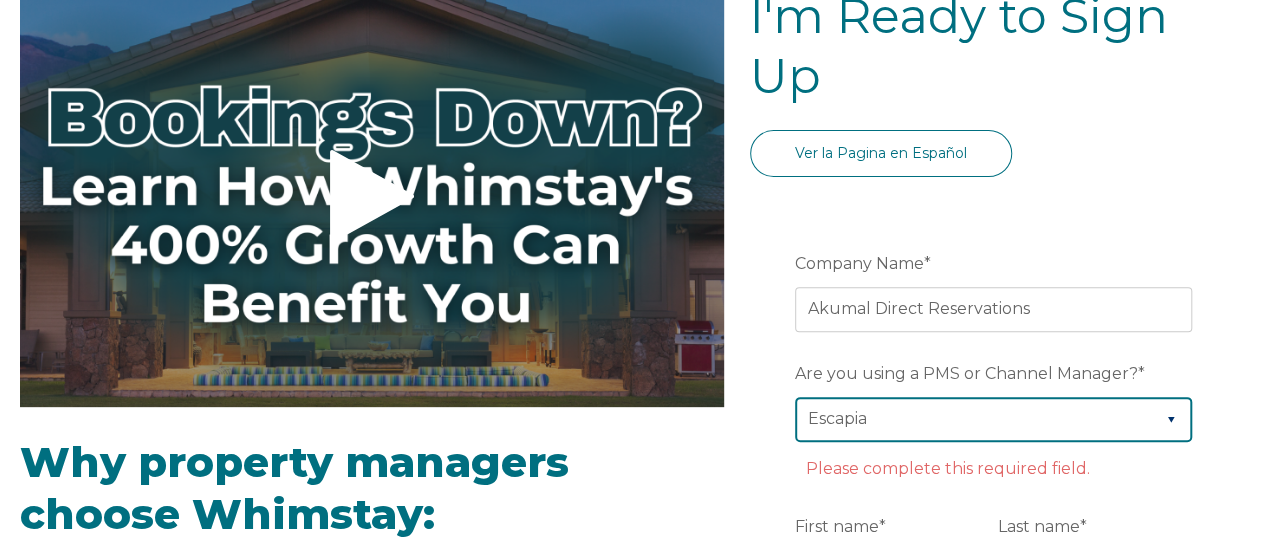 click on "Please Select Barefoot BookingPal Boost Brightside CiiRUS Escapia Guesty Hostaway Hostfully Hostify Lodgify NextPax/NxtBeds OwnerRez PMS or CM Not Listed Rentals United/Quick Connect Streamline Track Airbnb" at bounding box center [993, 419] 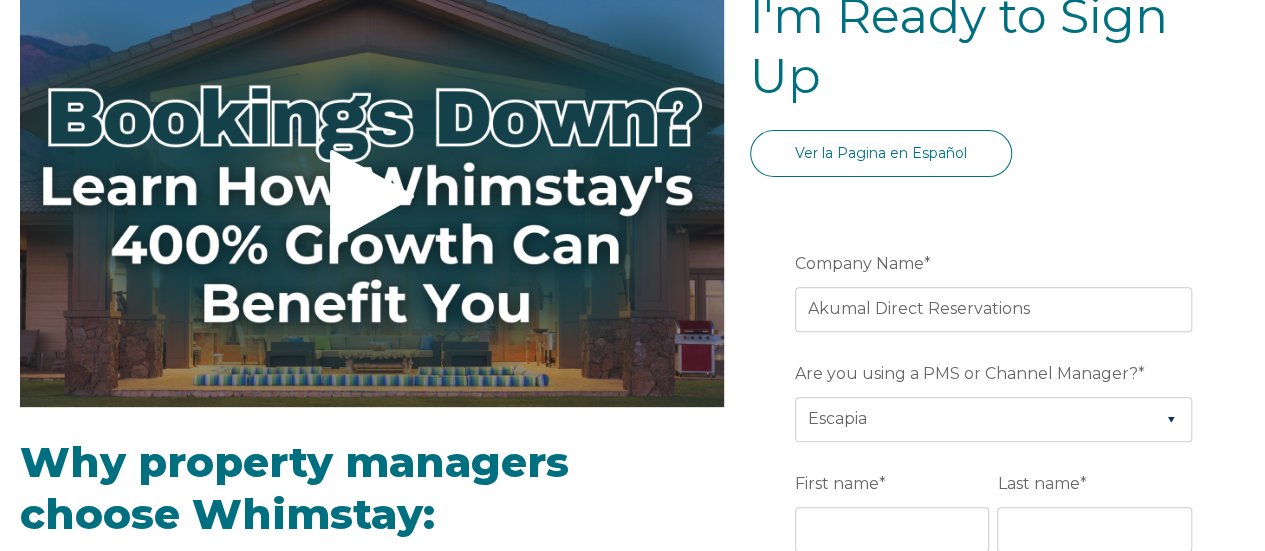 click on "Company Name * [COMPANY] Are you using a PMS or Channel Manager? * Please Select Barefoot BookingPal Boost Brightside CiiRUS Escapia Guesty Hostaway Hostfully Hostify Lodgify NextPax/NxtBeds OwnerRez PMS or CM Not Listed Rentals United/Quick Connect Streamline Track Airbnb First name * [FIRST] Last name * [LAST] Email * [EMAIL] Mobile Phone number * * Afghanistan (‫افغانستان‬‎) Albania (Shqipëri) Algeria (‫الجزائر‬‎) American Samoa Andorra Angola Anguilla Antigua and Barbuda Argentina Armenia (Հայաստան) Aruba Australia Austria (Österreich) Azerbaijan (‫آذربایجان‬‎) Bahamas Bahrain (‫البحرين‬‎) Bangladesh (বাংলাদেশ) Barbados Belarus (Беларусь) Belgium (België) Belize Benin (Bénin) Bermuda Bhutan (འབྲུག) Bolivia Bosnia and Herzegovina (Босна и Херцеговина) Botswana Brazil (Brasil) British Indian Ocean Territory British Virgin Islands Brunei Bulgaria (България) Burkina Faso" at bounding box center (997, 1073) 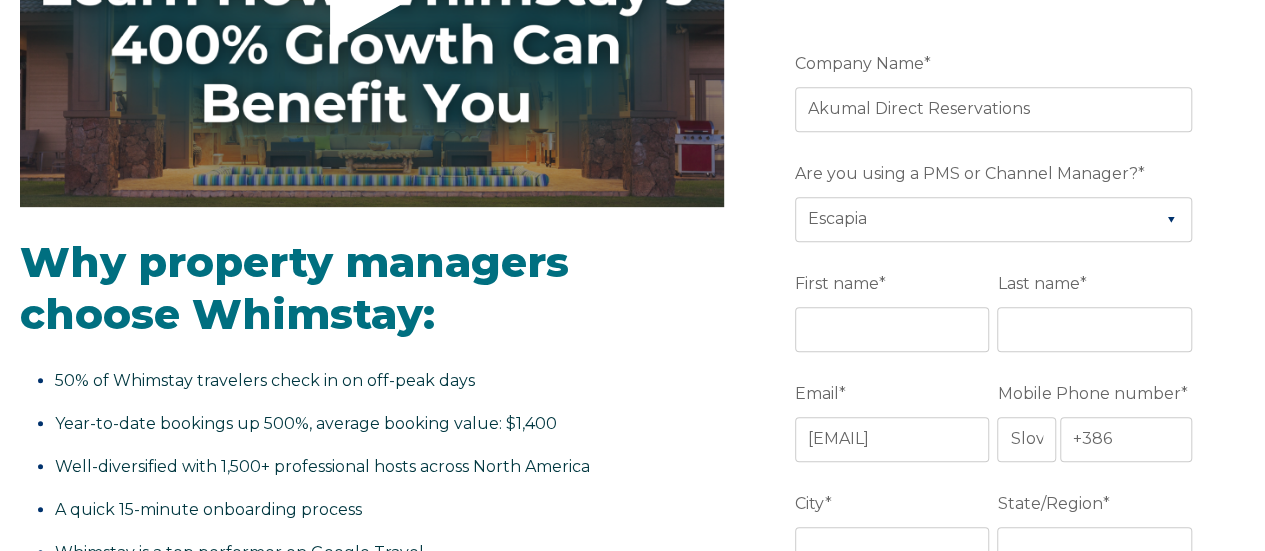 scroll, scrollTop: 600, scrollLeft: 0, axis: vertical 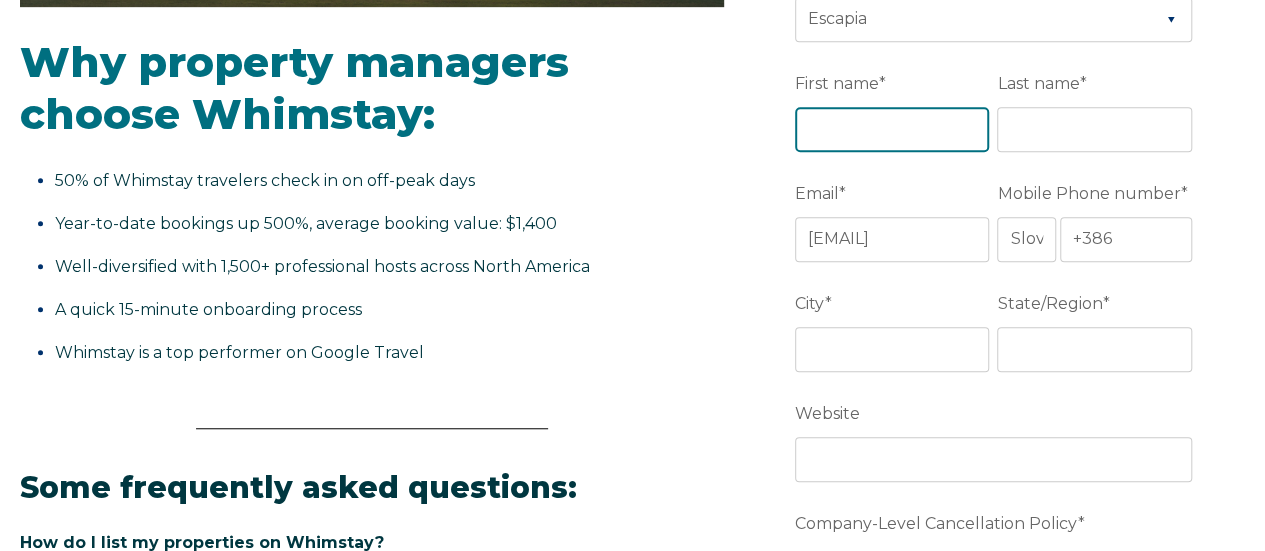 click on "First name *" at bounding box center [892, 129] 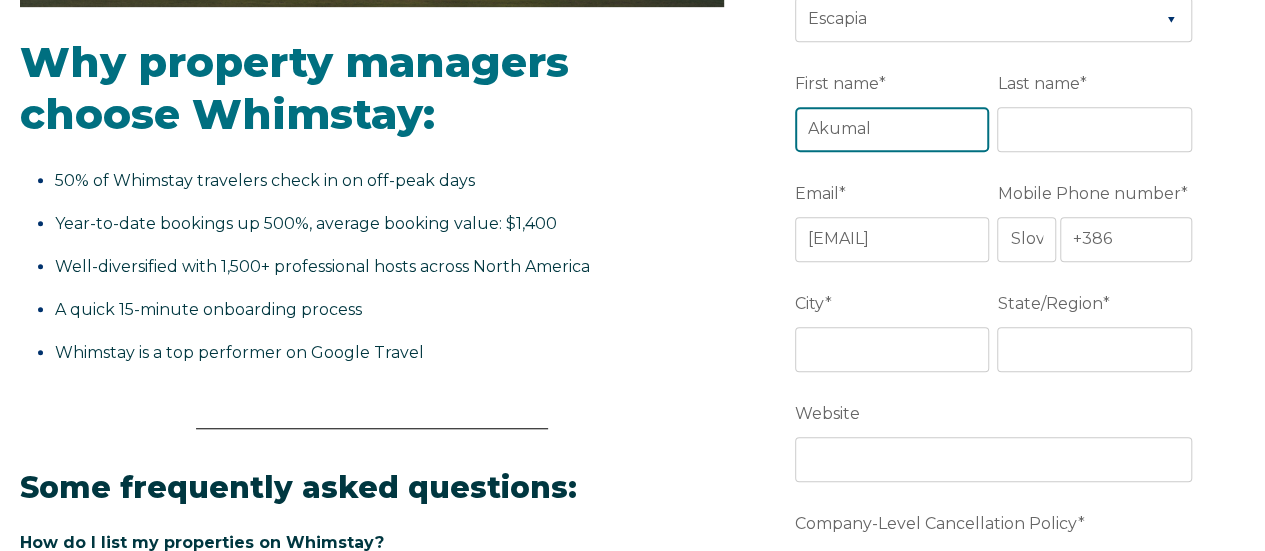 type on "Akumal" 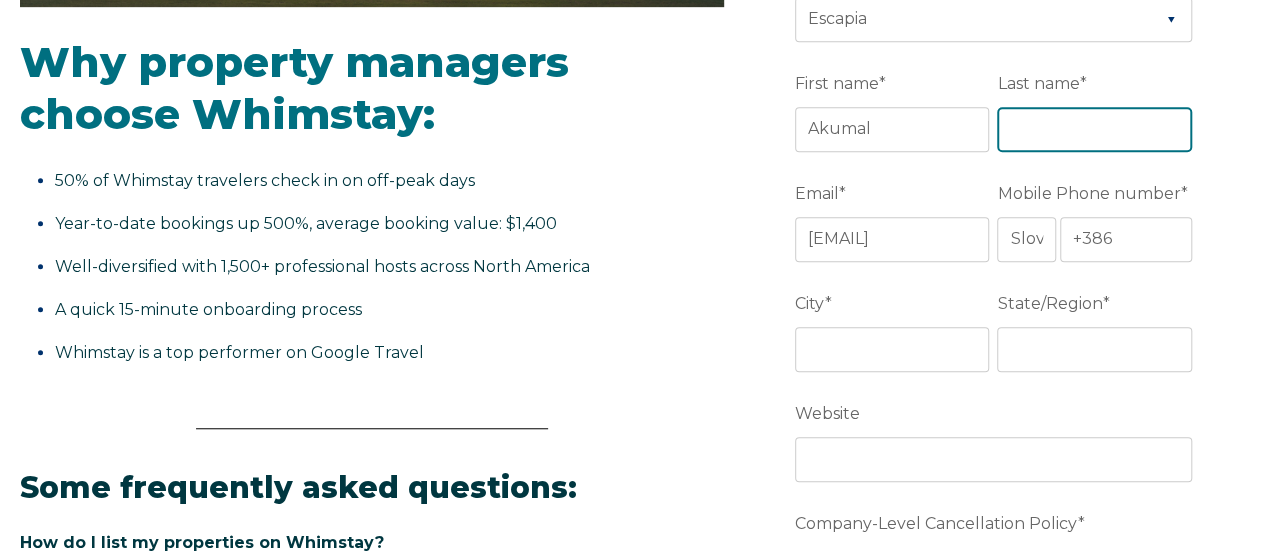 click on "Last name *" at bounding box center [1094, 129] 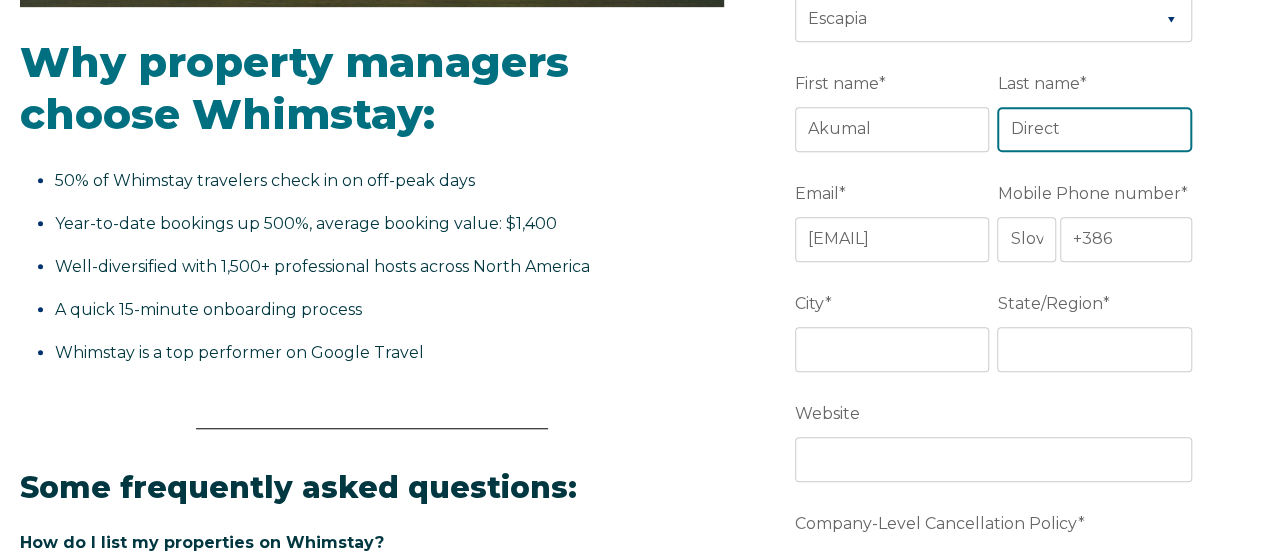 type on "Direct" 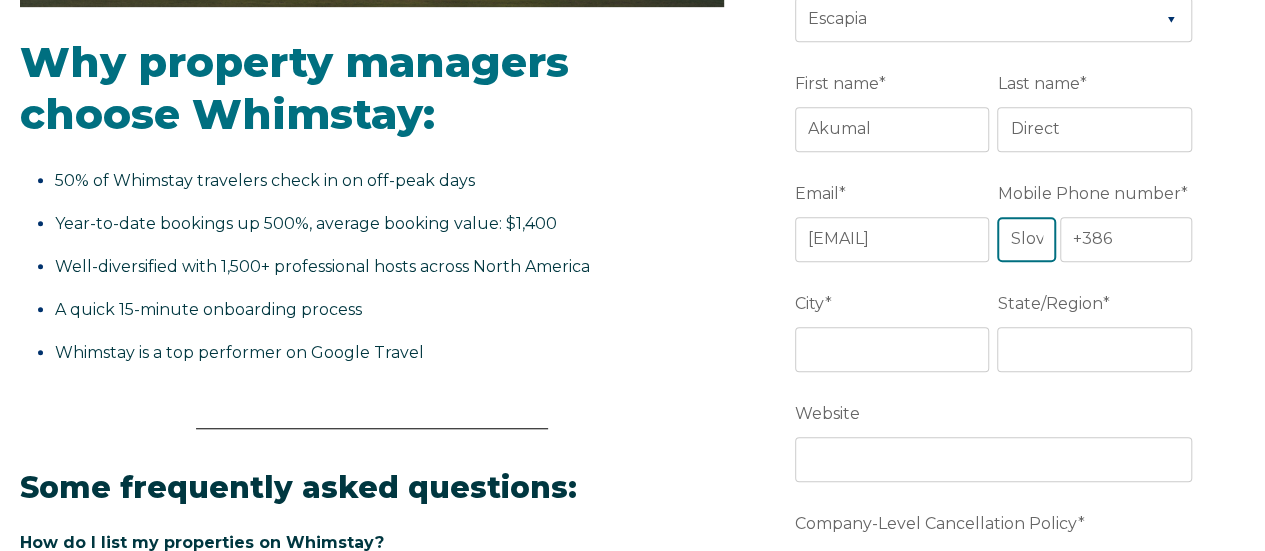 click on "* Afghanistan (‫افغانستان‬‎) Albania (Shqipëri) Algeria (‫الجزائر‬‎) American Samoa Andorra Angola Anguilla Antigua and Barbuda Argentina Armenia (Հայաստան) Aruba Australia Austria (Österreich) Azerbaijan (Azərbaycan) Bahamas Bahrain (‫البحرين‬‎) Bangladesh (বাংলাদেশ) Barbados Belarus (Беларусь) Belgium (België) Belize Benin (Bénin) Bermuda Bhutan (འབྲུག) Bolivia Bosnia and Herzegovina (Босна и Херцеговина) Botswana Brazil (Brasil) British Indian Ocean Territory British Virgin Islands Brunei Bulgaria (България) Burkina Faso Burundi (Uburundi) Cambodia (កម្ពុជា) Cameroon (Cameroun) Canada Cape Verde (Kabu Verdi) Caribbean Netherlands Cayman Islands Central African Republic (République centrafricaine) Chad (Tchad) Chile China (中国) Colombia Comoros (‫جزر القمر‬‎) Congo (DRC) (Jamhuri ya Kidemokrasia ya Kongo) Congo (Republic) (Congo-Brazzaville) Cook Islands Costa Rica" at bounding box center [1026, 239] 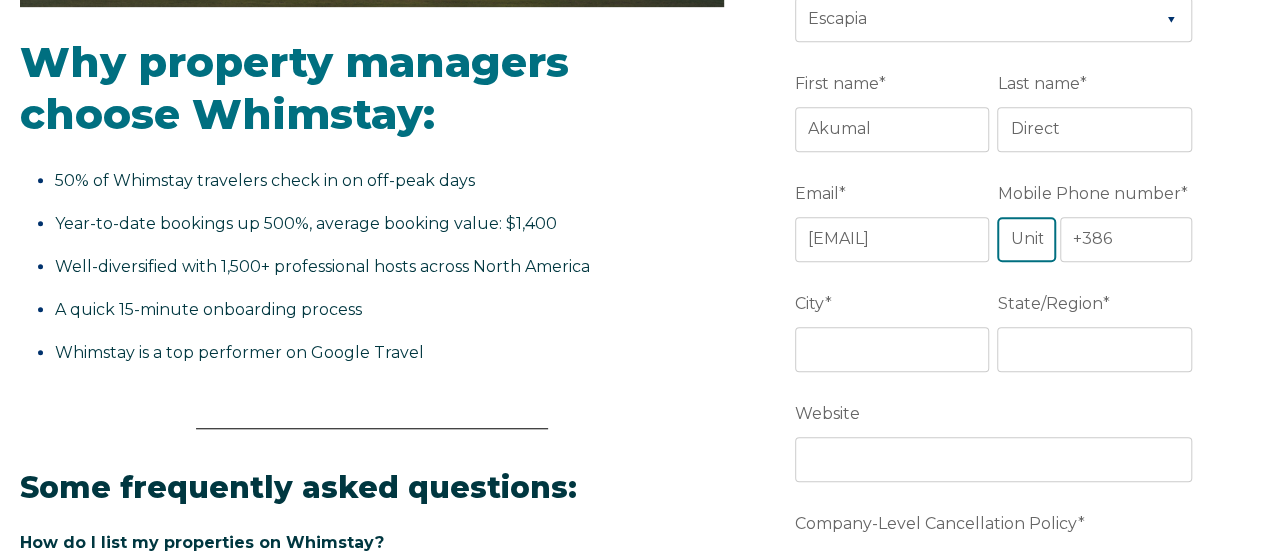 click on "* Afghanistan (‫افغانستان‬‎) Albania (Shqipëri) Algeria (‫الجزائر‬‎) American Samoa Andorra Angola Anguilla Antigua and Barbuda Argentina Armenia (Հայաստան) Aruba Australia Austria (Österreich) Azerbaijan (Azərbaycan) Bahamas Bahrain (‫البحرين‬‎) Bangladesh (বাংলাদেশ) Barbados Belarus (Беларусь) Belgium (België) Belize Benin (Bénin) Bermuda Bhutan (འབྲུག) Bolivia Bosnia and Herzegovina (Босна и Херцеговина) Botswana Brazil (Brasil) British Indian Ocean Territory British Virgin Islands Brunei Bulgaria (България) Burkina Faso Burundi (Uburundi) Cambodia (កម្ពុជា) Cameroon (Cameroun) Canada Cape Verde (Kabu Verdi) Caribbean Netherlands Cayman Islands Central African Republic (République centrafricaine) Chad (Tchad) Chile China (中国) Colombia Comoros (‫جزر القمر‬‎) Congo (DRC) (Jamhuri ya Kidemokrasia ya Kongo) Congo (Republic) (Congo-Brazzaville) Cook Islands Costa Rica" at bounding box center (1026, 239) 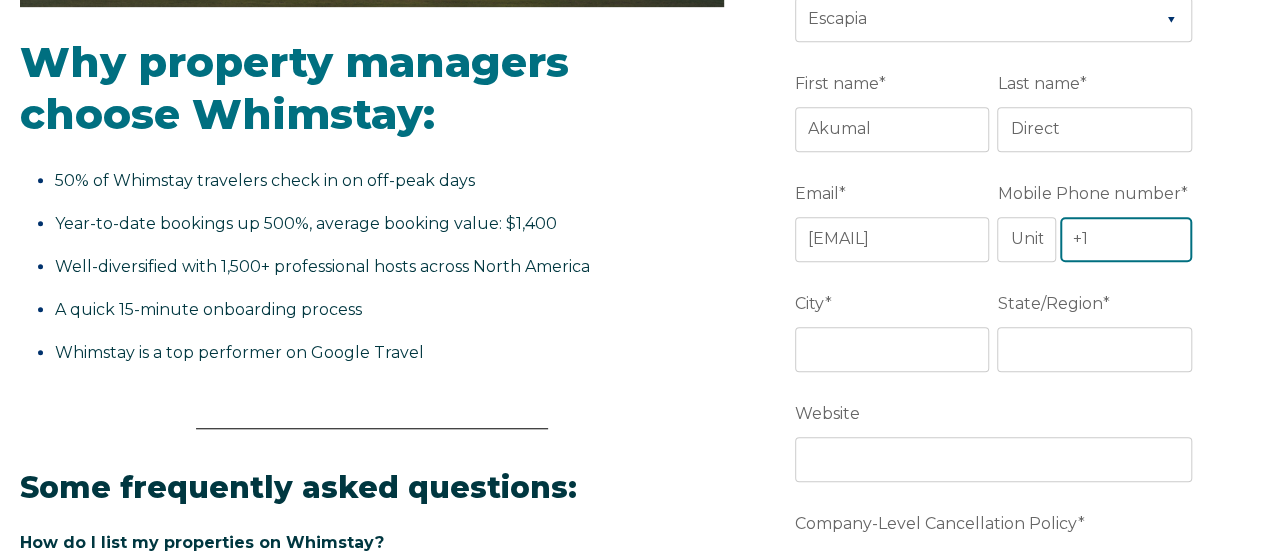 click on "+1" at bounding box center (1126, 239) 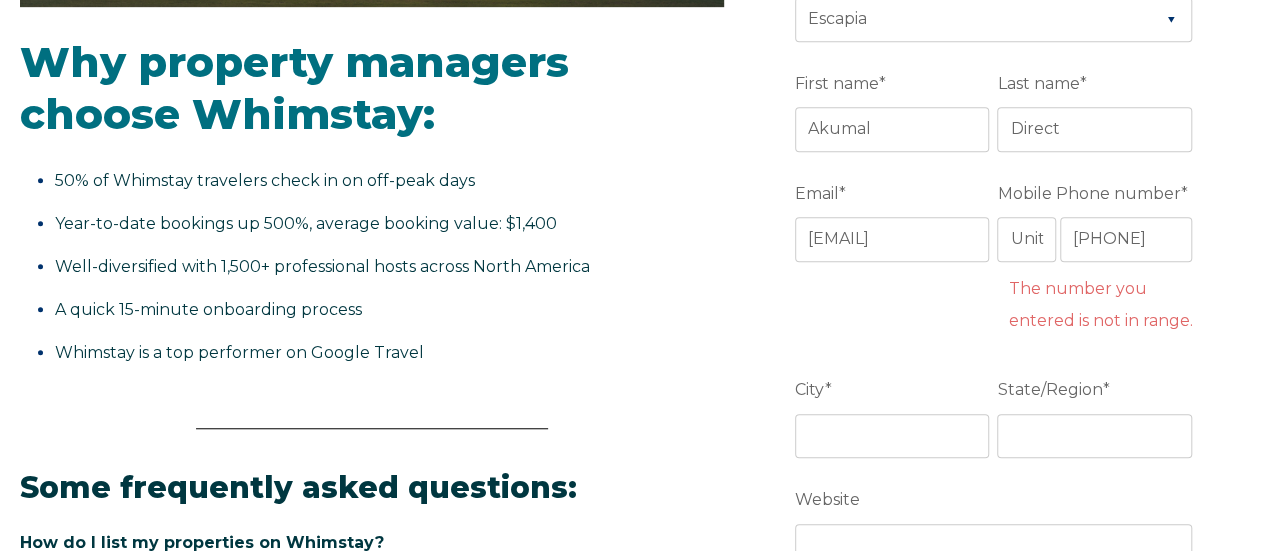 drag, startPoint x: 357, startPoint y: 292, endPoint x: 370, endPoint y: 289, distance: 13.341664 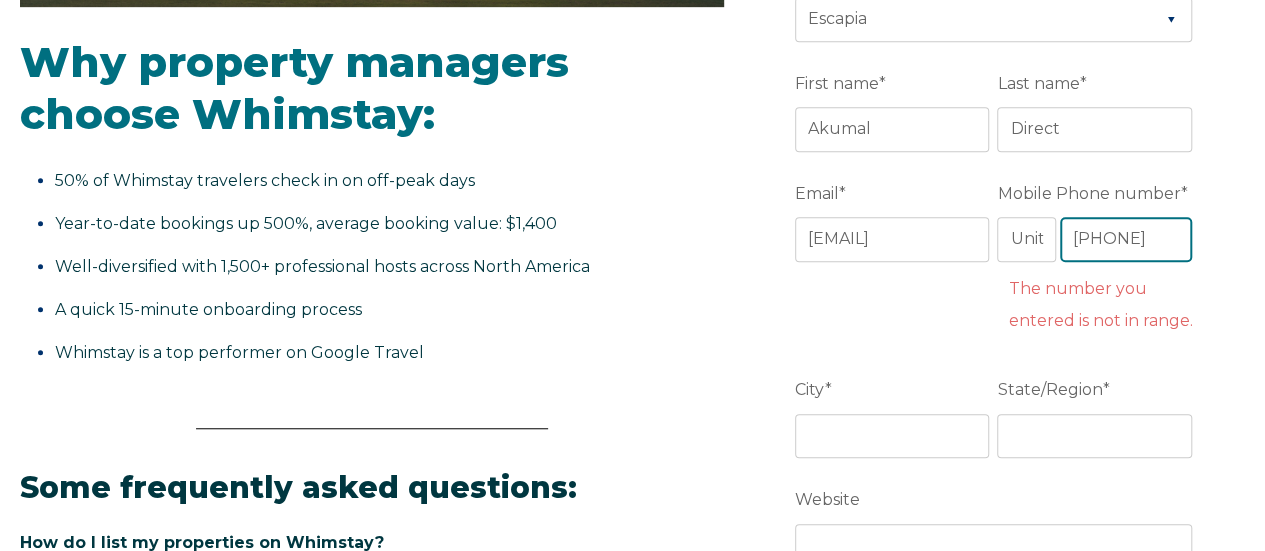 click on "[PHONE]" at bounding box center (1126, 239) 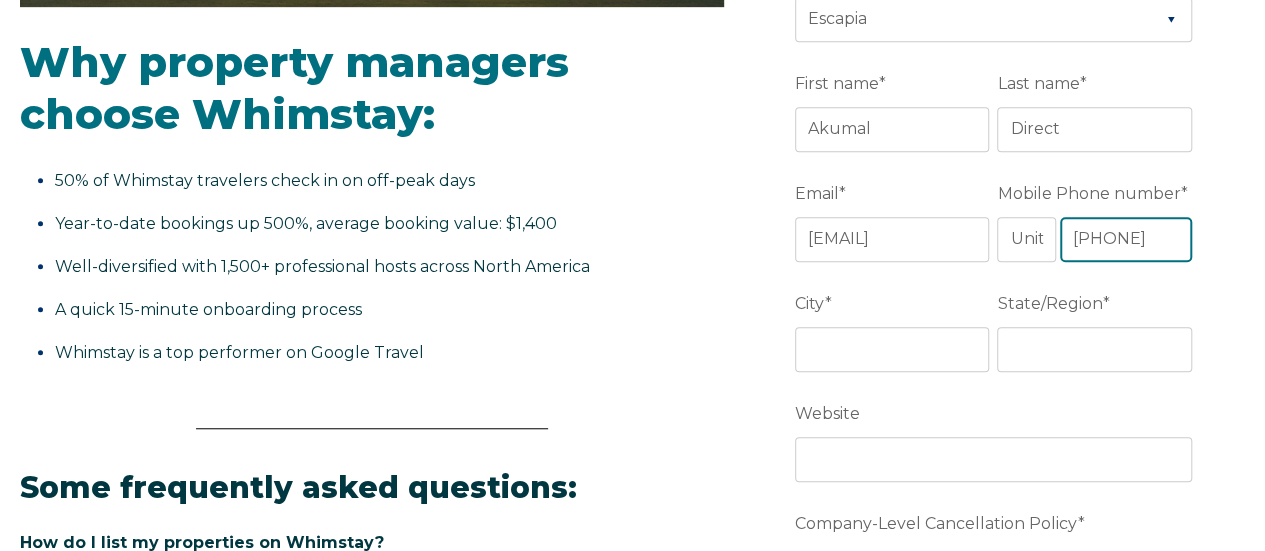 scroll, scrollTop: 0, scrollLeft: 2, axis: horizontal 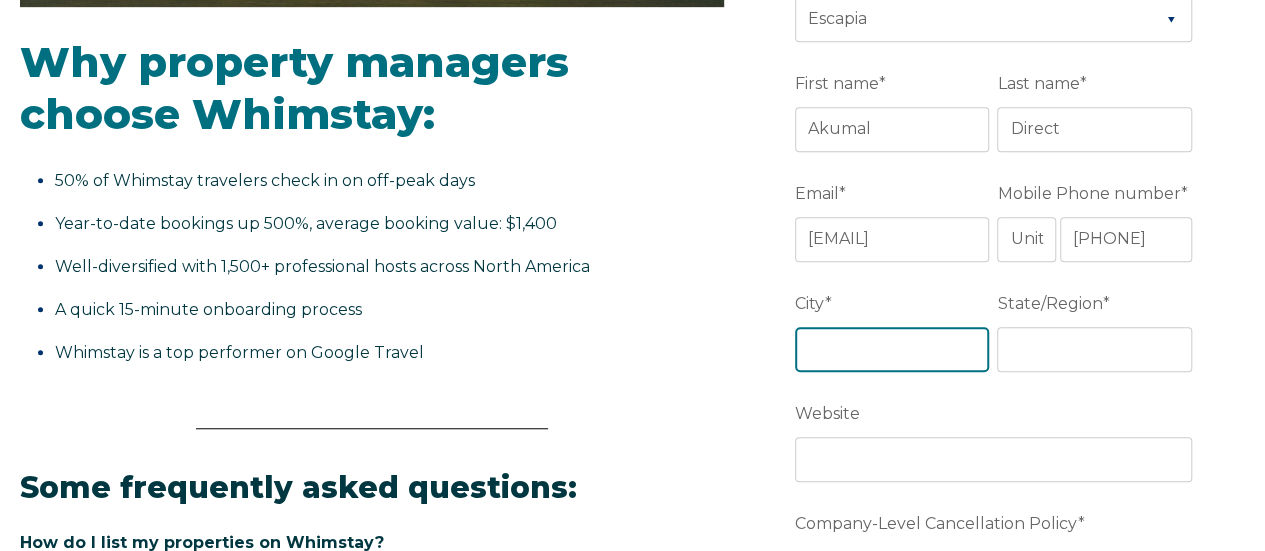 click on "City *" at bounding box center [892, 349] 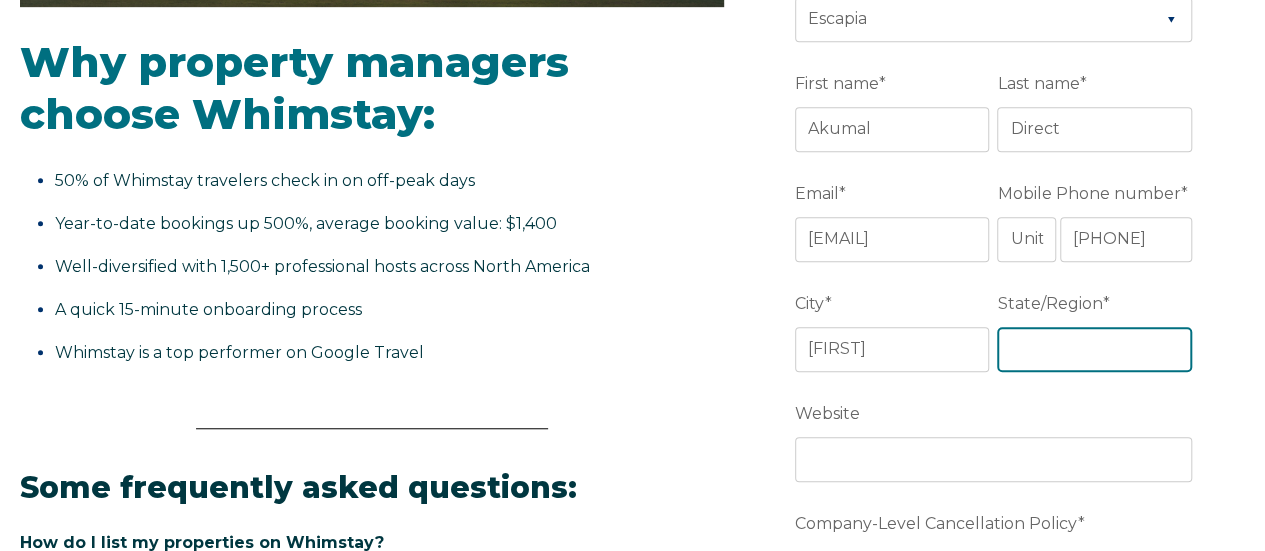 type on "[STATE]" 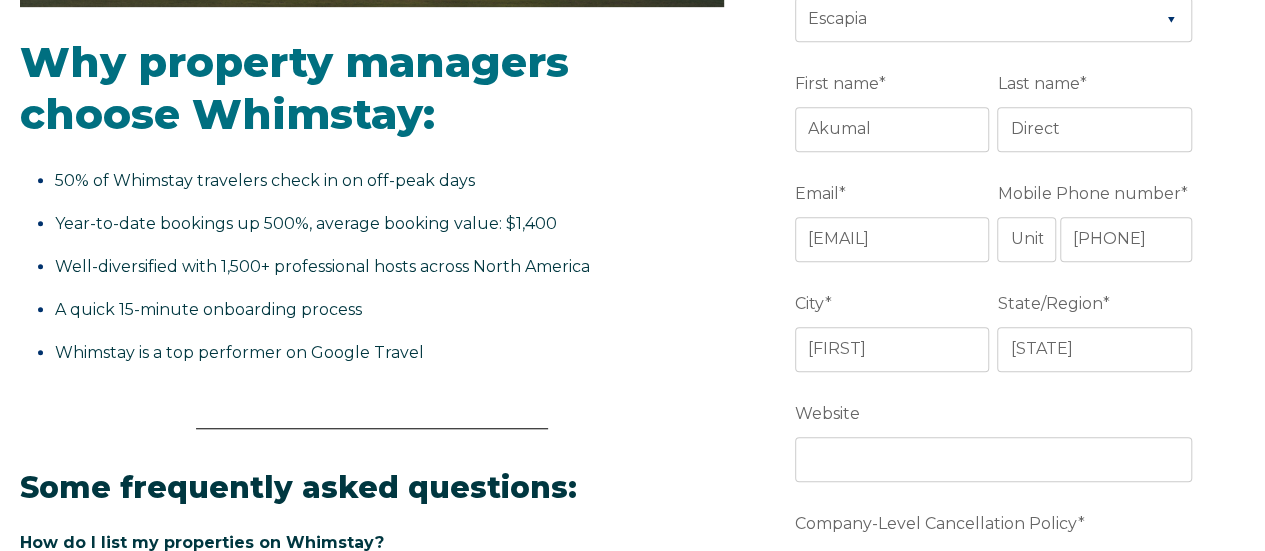 click on "Video player - SSOB Pitch Vid Thumbnail - Click to play video
Why property managers choose Whimstay:
50% of Whimstay travelers check in on off-peak days
Year-to-date bookings up 500%, average booking value: $1,400
Well-diversified with 1,500+ professional hosts across North America
A quick 15-minute onboarding process
Whimstay is a top performer on Google Travel
Some frequently asked questions:
How do I list my properties on Whimstay? Simply enable Whimstay on your property management software or channel manager, and your dedicated account manager will help with the rest. Detailed instructions can be accessed after signup.
What is the booking window for discounts on Whimstay?
What is Whimstay's cancellation policy?" at bounding box center [632, 566] 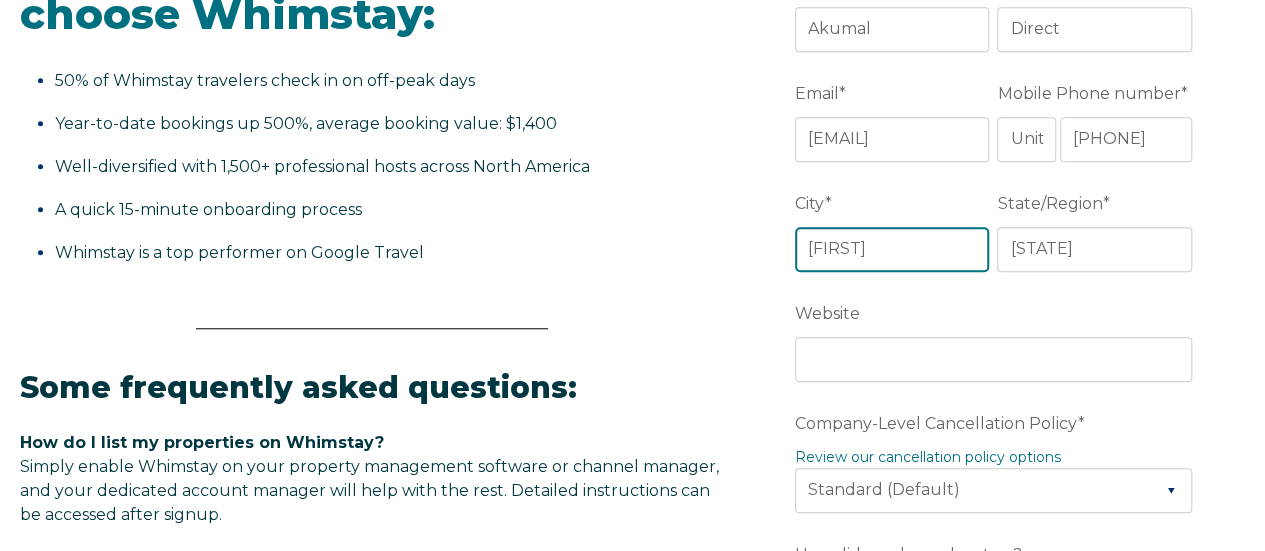 click on "[FIRST]" at bounding box center [892, 249] 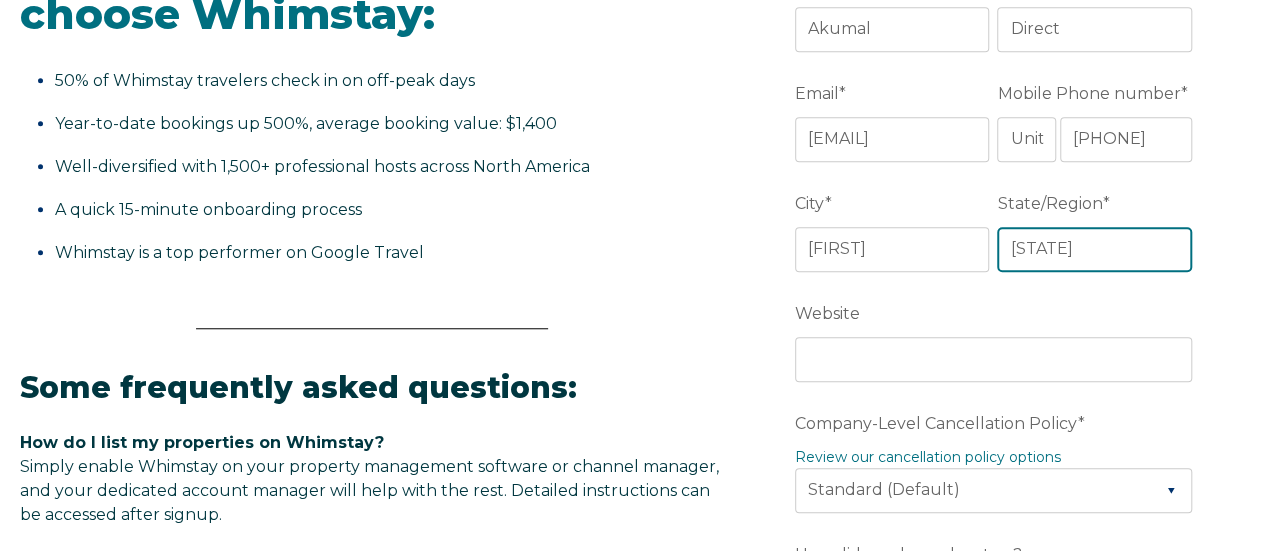 click on "[STATE]" at bounding box center [1094, 249] 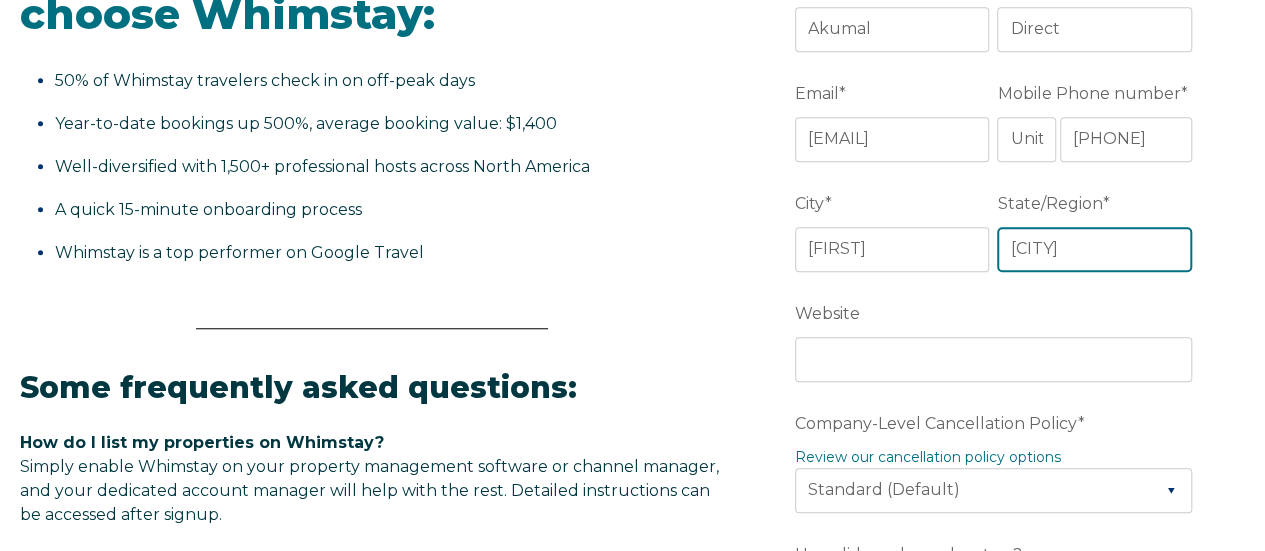 type on "[STATE]" 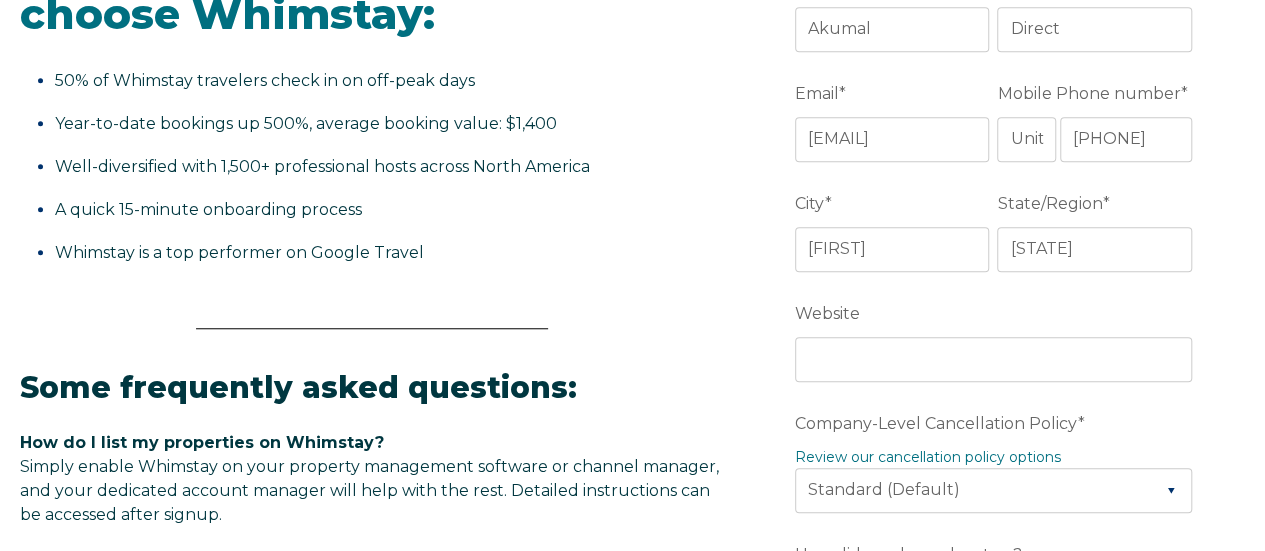 click on "Why property managers choose Whimstay:
50% of Whimstay travelers check in on off-peak days
Year-to-date bookings up 500%, average booking value: $1,400
Well-diversified with 1,500+ professional hosts across North America
A quick 15-minute onboarding process
Whimstay is a top performer on Google Travel" at bounding box center (372, 112) 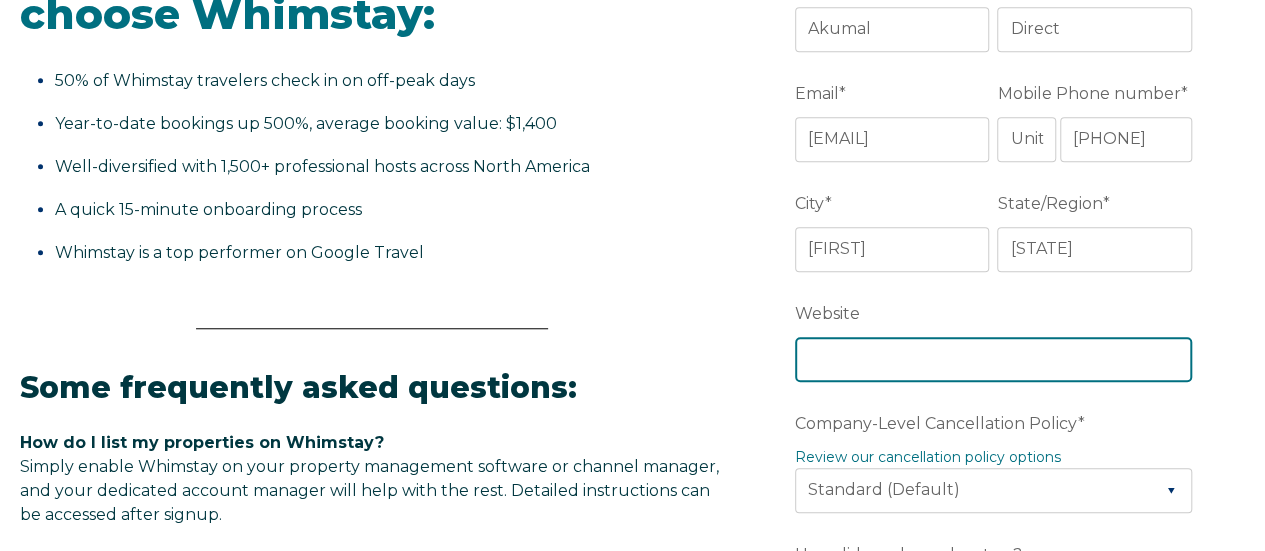 click on "Website" at bounding box center (993, 359) 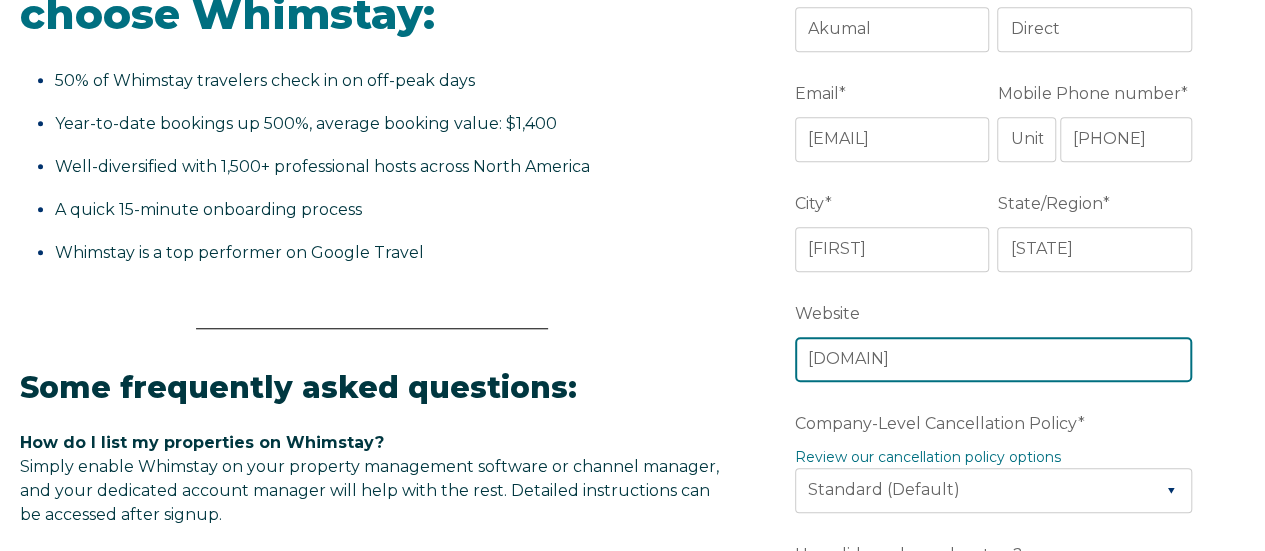 type on "[DOMAIN]" 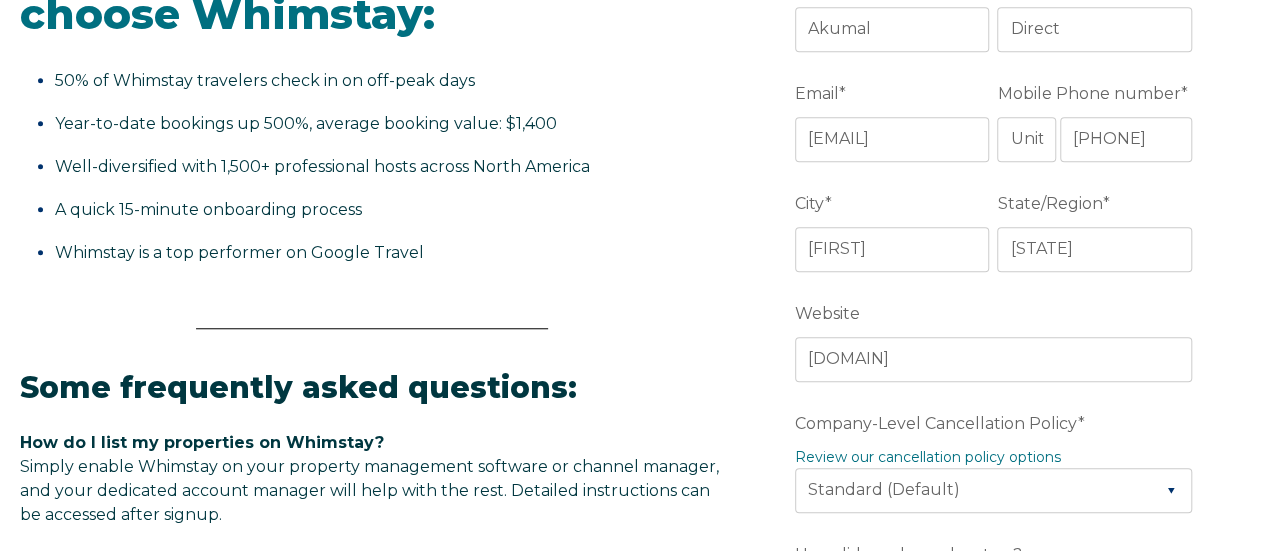 click on "Some frequently asked questions:
How do I list my properties on Whimstay? Simply enable Whimstay on your property management software or channel manager, and your dedicated account manager will help with the rest. Detailed instructions can be accessed after signup.
What is the booking window for discounts on Whimstay? Discounts are only applied to bookings made within the last 29 days of the 330-day booking window.
What is Whimstay's cancellation policy? Property managers can choose from four flexible cancellation policy options. For details on the options, please view  Whimstay's Cancellation Policy Options
Who is the merchant of record? Whimstay is the merchant of record and collects full payment on your behalf at the time of booking.
How does the payout process work? Whimstay sends the payout for each reservation 24 hours after the guest checks in.
What are the taxes and fees? In order to maximize your bookings, Whimstay only accepts fees from your direct booking site. Low 5% commission." at bounding box center [372, 661] 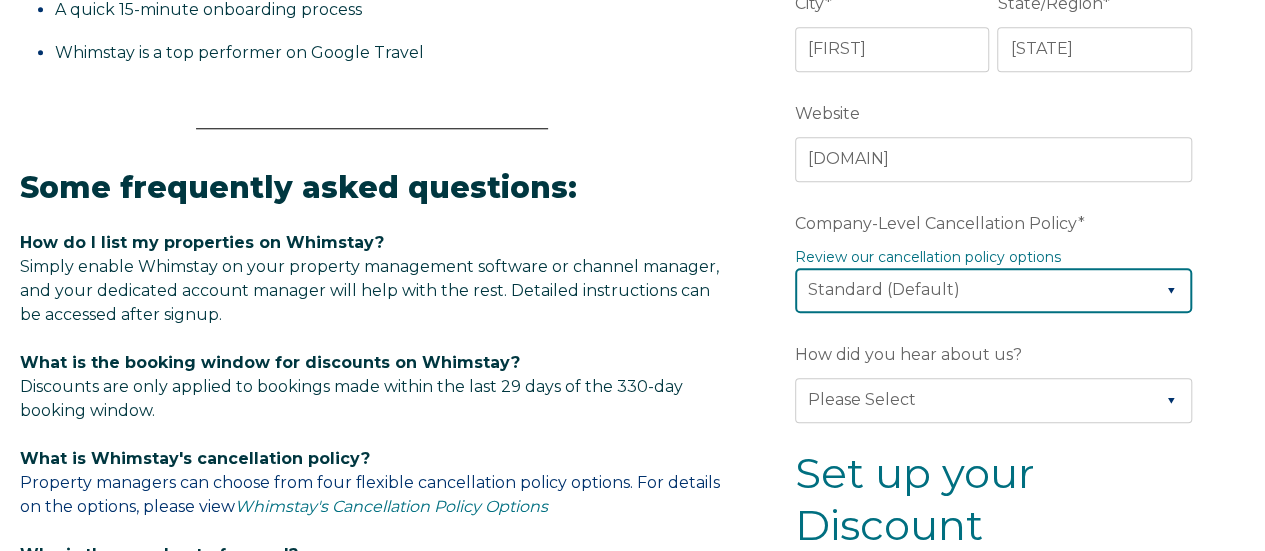 click on "Please Select Partial Standard (Default) Moderate Strict" at bounding box center [993, 290] 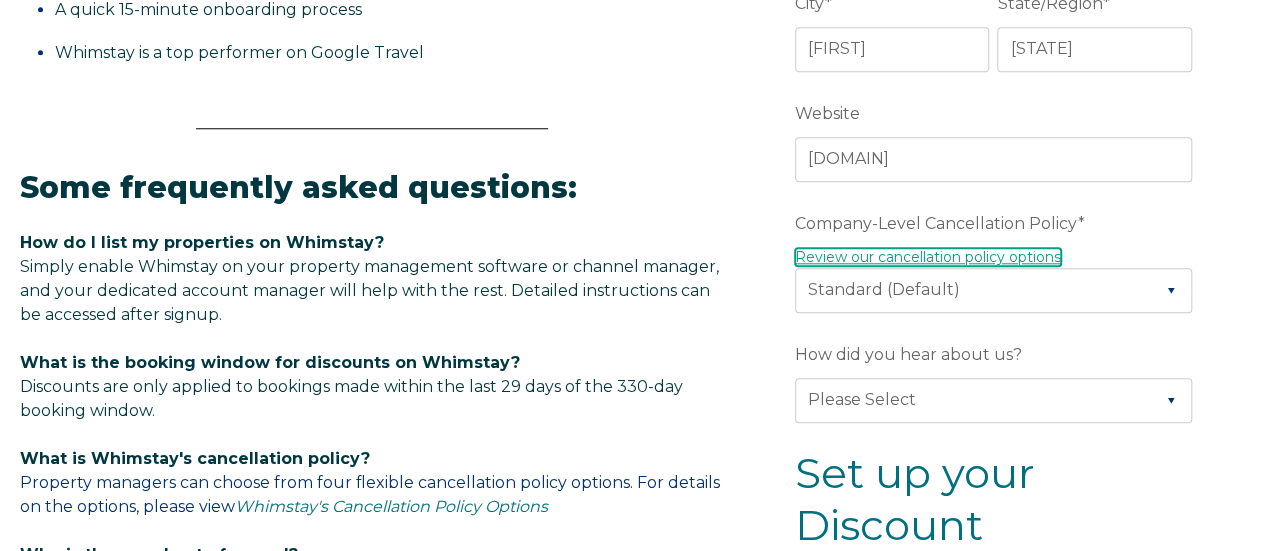 click on "Review our cancellation policy options" at bounding box center [928, 257] 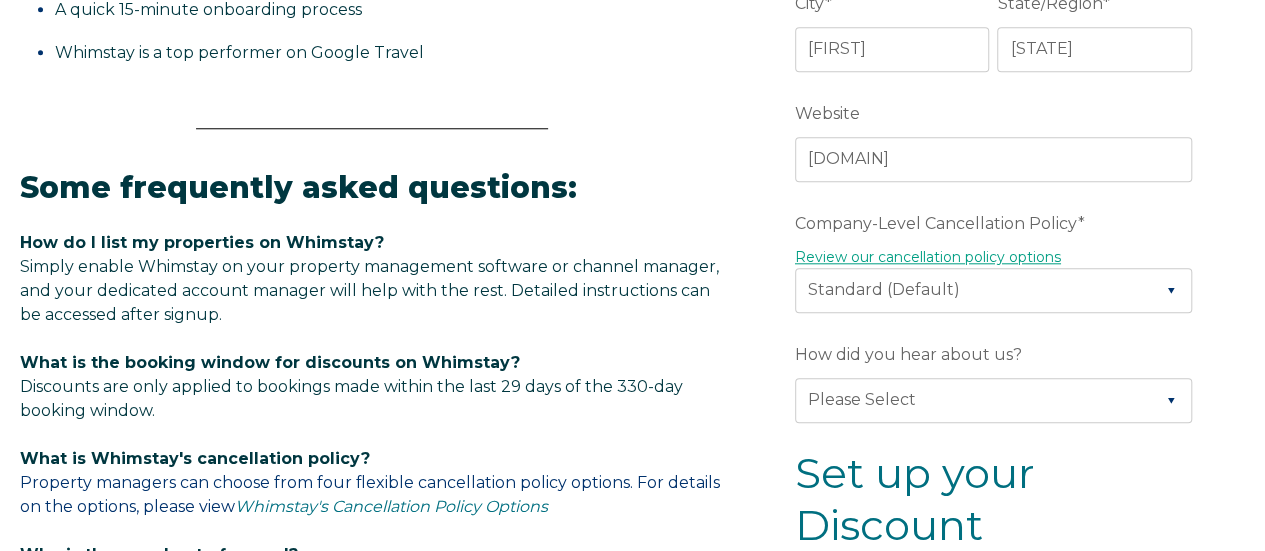 scroll, scrollTop: 893, scrollLeft: 0, axis: vertical 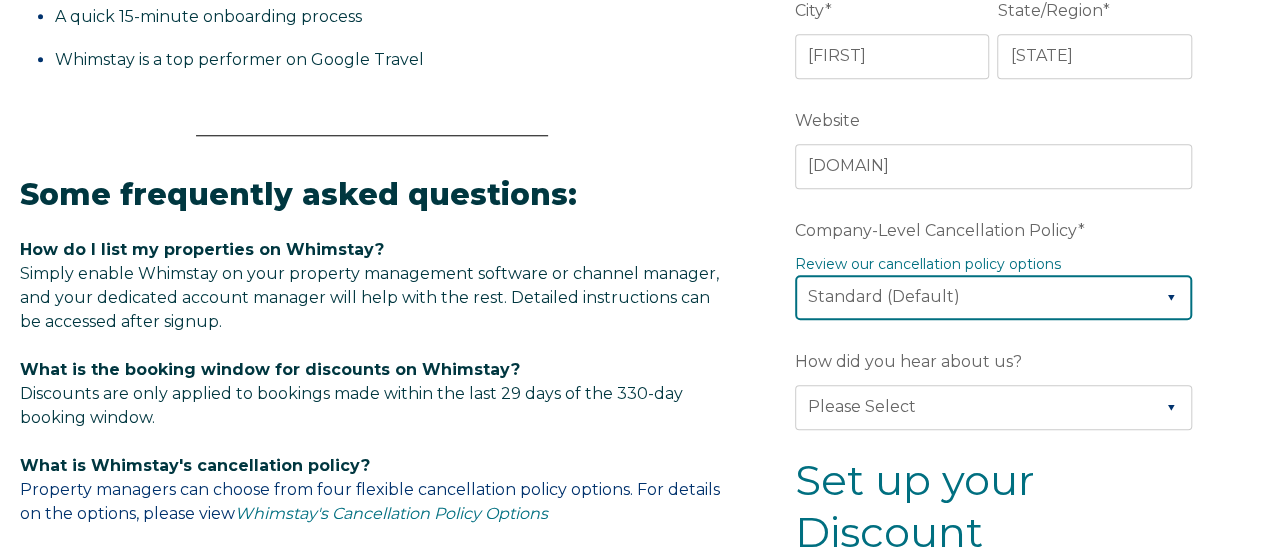 click on "Please Select Partial Standard (Default) Moderate Strict" at bounding box center (993, 297) 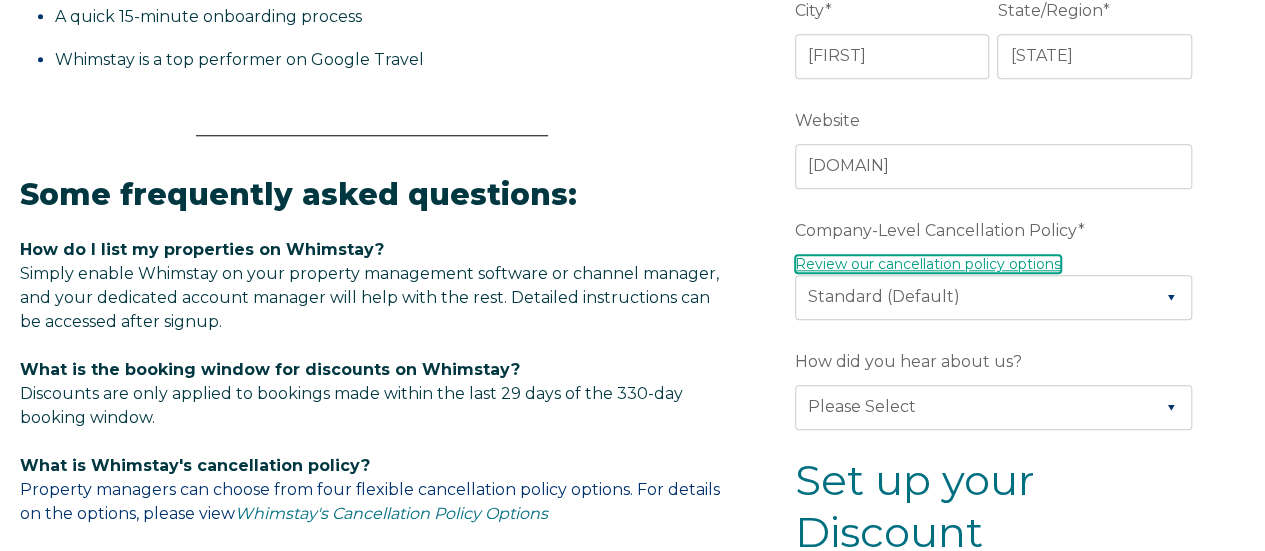 click on "Review our cancellation policy options" at bounding box center [928, 264] 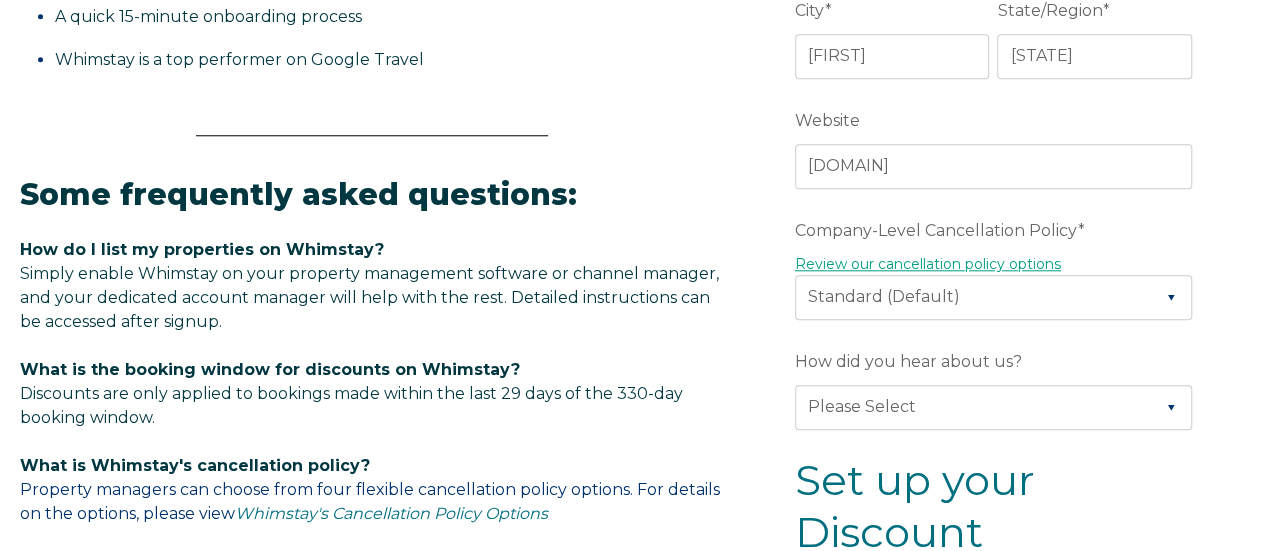 scroll, scrollTop: 886, scrollLeft: 0, axis: vertical 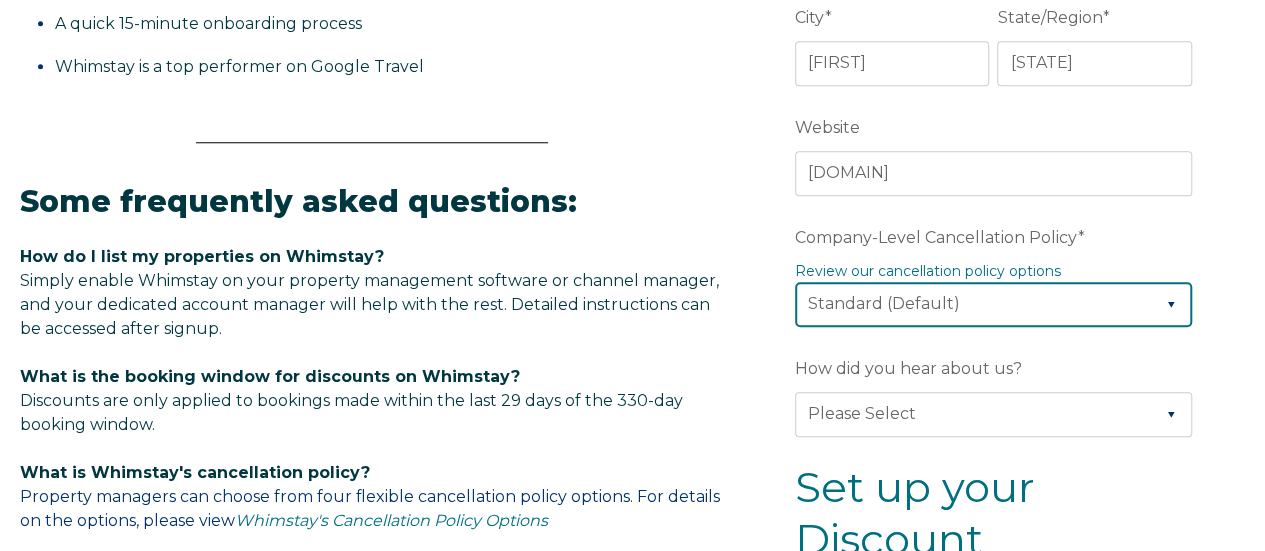 click on "Please Select Partial Standard (Default) Moderate Strict" at bounding box center (993, 304) 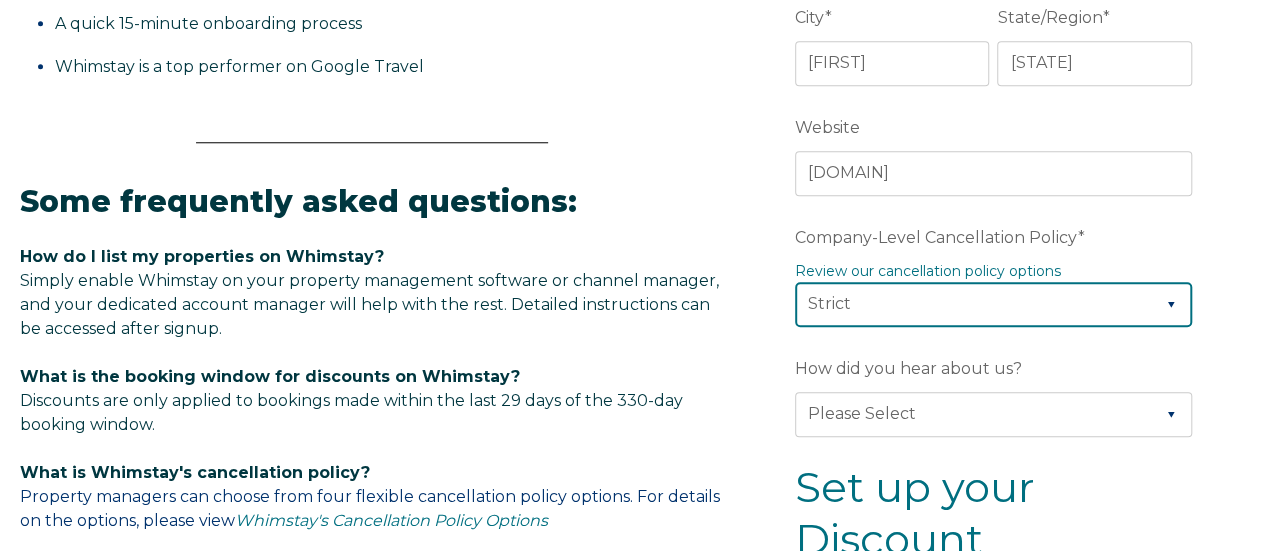 click on "Please Select Partial Standard (Default) Moderate Strict" at bounding box center (993, 304) 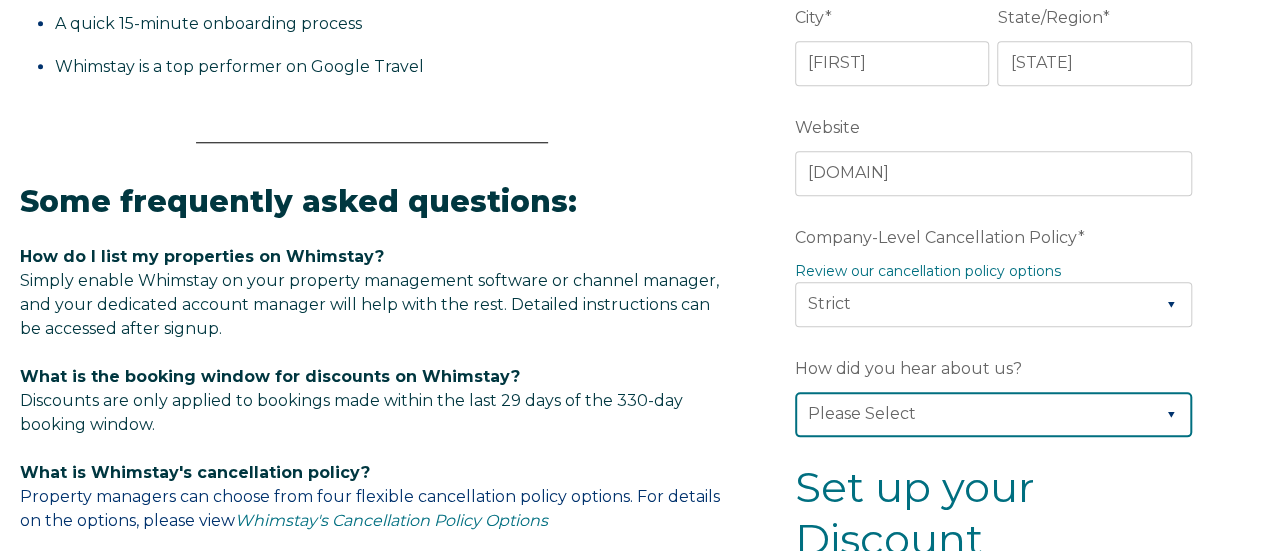 click on "Please Select Found Whimstay through a Google search Direct outreach from a Whimstay team member Saw Whimstay on social media Referred by a friend, colleague, or partner Discovered Whimstay at an event or conference Heard about Whimstay on a podcast Other" at bounding box center [993, 414] 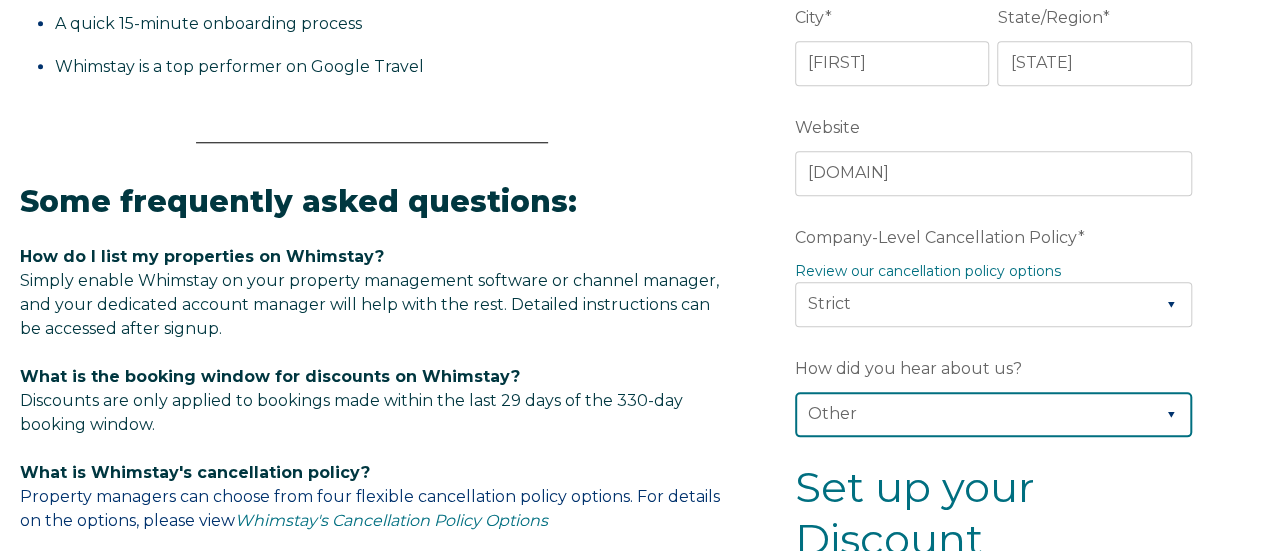 click on "Please Select Found Whimstay through a Google search Direct outreach from a Whimstay team member Saw Whimstay on social media Referred by a friend, colleague, or partner Discovered Whimstay at an event or conference Heard about Whimstay on a podcast Other" at bounding box center [993, 414] 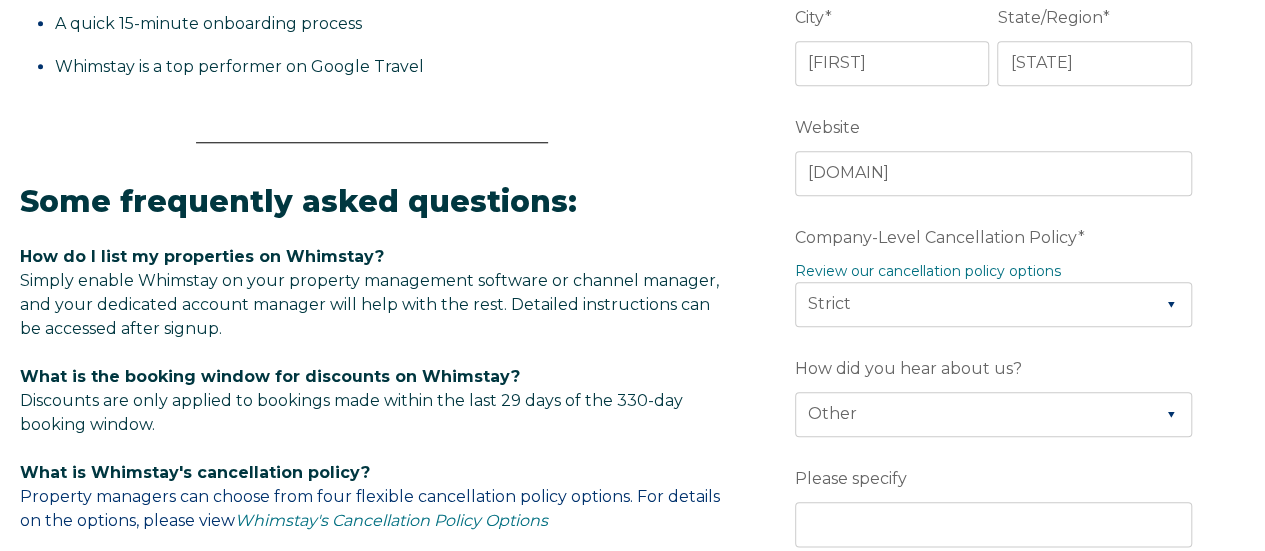 click on "Video player - SSOB Pitch Vid Thumbnail - Click to play video
Why property managers choose Whimstay:
50% of Whimstay travelers check in on off-peak days
Year-to-date bookings up 500%, average booking value: $1,400
Well-diversified with 1,500+ professional hosts across North America
A quick 15-minute onboarding process
Whimstay is a top performer on Google Travel
Some frequently asked questions:
How do I list my properties on Whimstay? Simply enable Whimstay on your property management software or channel manager, and your dedicated account manager will help with the rest. Detailed instructions can be accessed after signup.
What is the booking window for discounts on Whimstay?
What is Whimstay's cancellation policy?" at bounding box center [632, 335] 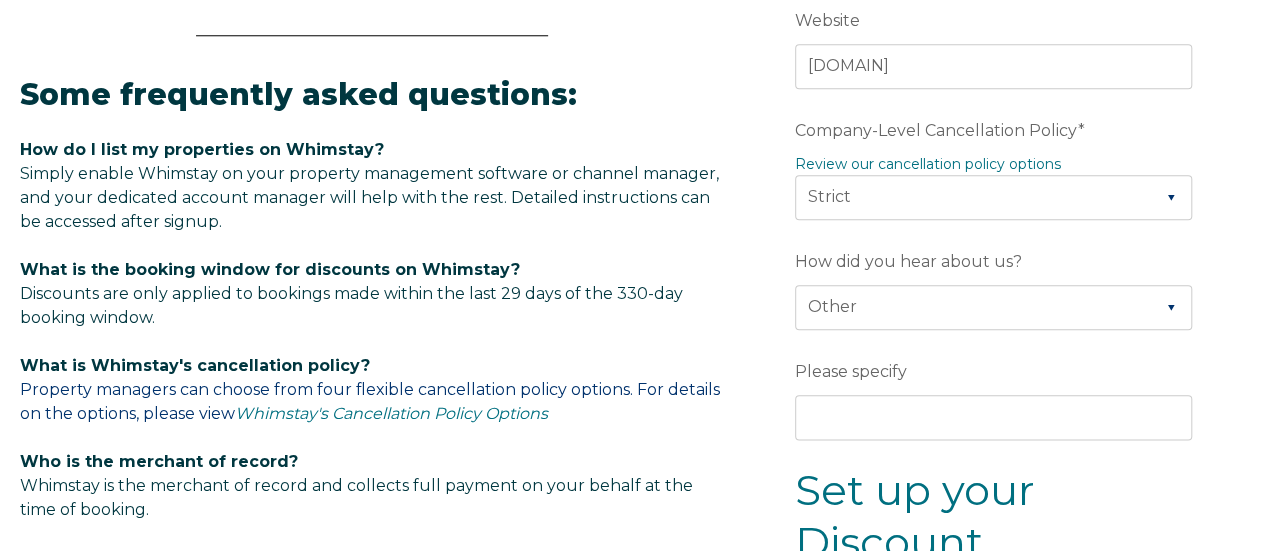 scroll, scrollTop: 1186, scrollLeft: 0, axis: vertical 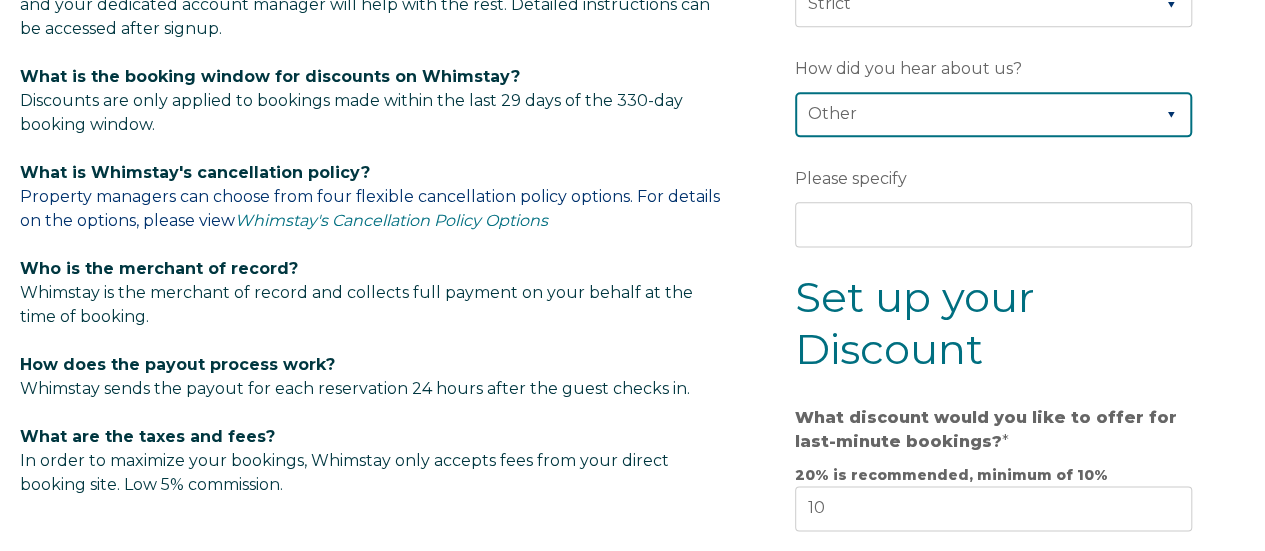 click on "Please Select Found Whimstay through a Google search Direct outreach from a Whimstay team member Saw Whimstay on social media Referred by a friend, colleague, or partner Discovered Whimstay at an event or conference Heard about Whimstay on a podcast Other" at bounding box center [993, 114] 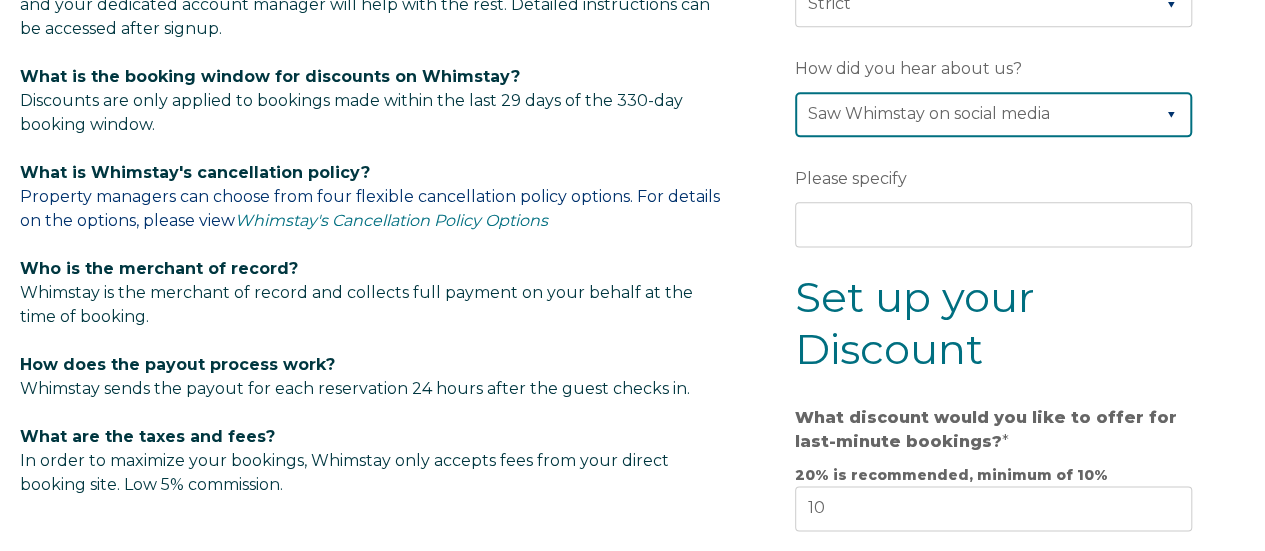 click on "Please Select Found Whimstay through a Google search Direct outreach from a Whimstay team member Saw Whimstay on social media Referred by a friend, colleague, or partner Discovered Whimstay at an event or conference Heard about Whimstay on a podcast Other" at bounding box center [993, 114] 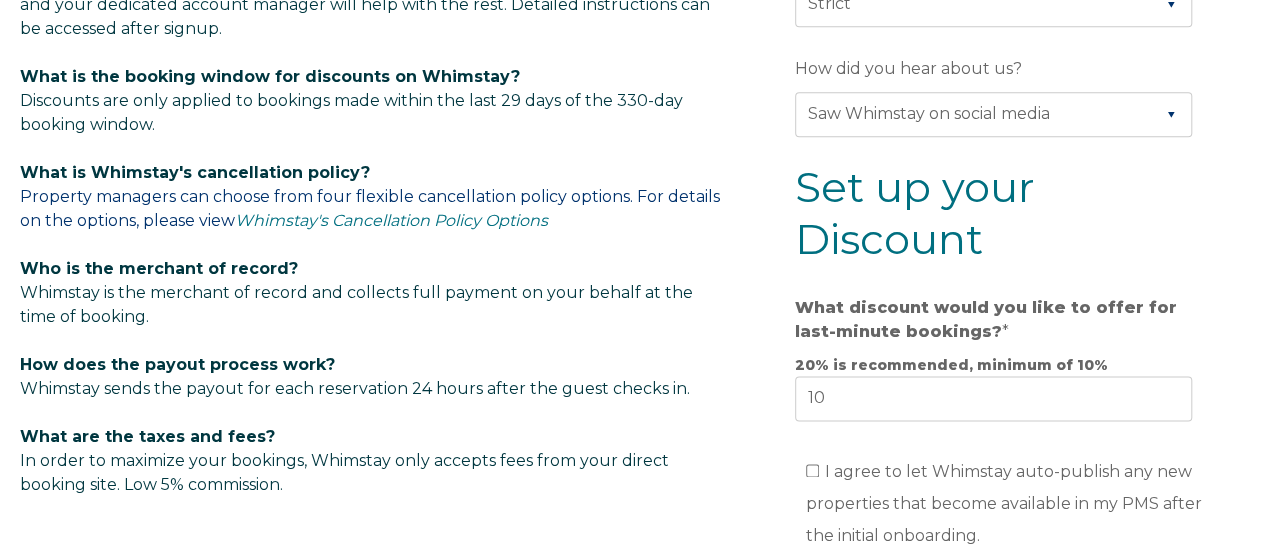 click on "Video player - SSOB Pitch Vid Thumbnail - Click to play video
Why property managers choose Whimstay:
50% of Whimstay travelers check in on off-peak days
Year-to-date bookings up 500%, average booking value: $1,400
Well-diversified with 1,500+ professional hosts across North America
A quick 15-minute onboarding process
Whimstay is a top performer on Google Travel
Some frequently asked questions:
How do I list my properties on Whimstay? Simply enable Whimstay on your property management software or channel manager, and your dedicated account manager will help with the rest. Detailed instructions can be accessed after signup.
What is the booking window for discounts on Whimstay?
What is Whimstay's cancellation policy?" at bounding box center [632, -20] 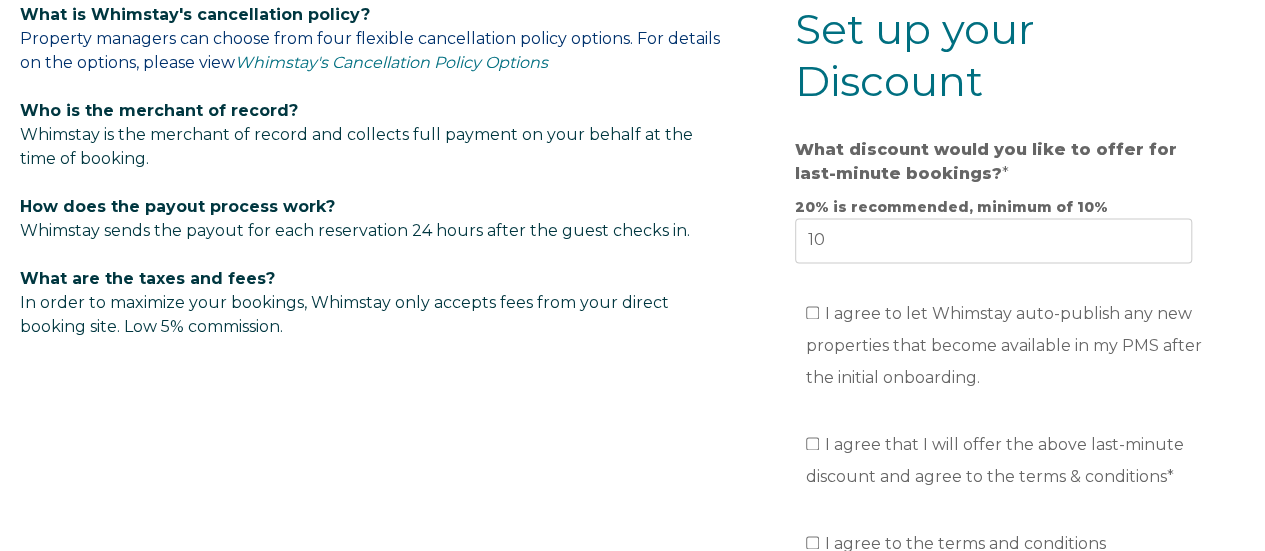 scroll, scrollTop: 1386, scrollLeft: 0, axis: vertical 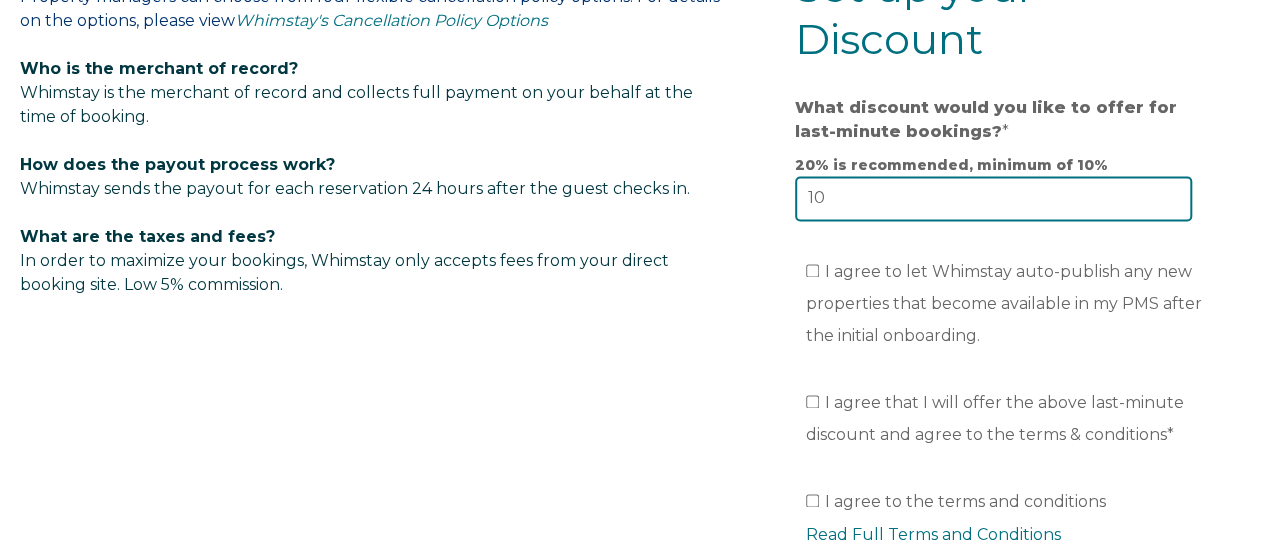 drag, startPoint x: 859, startPoint y: 193, endPoint x: 784, endPoint y: 193, distance: 75 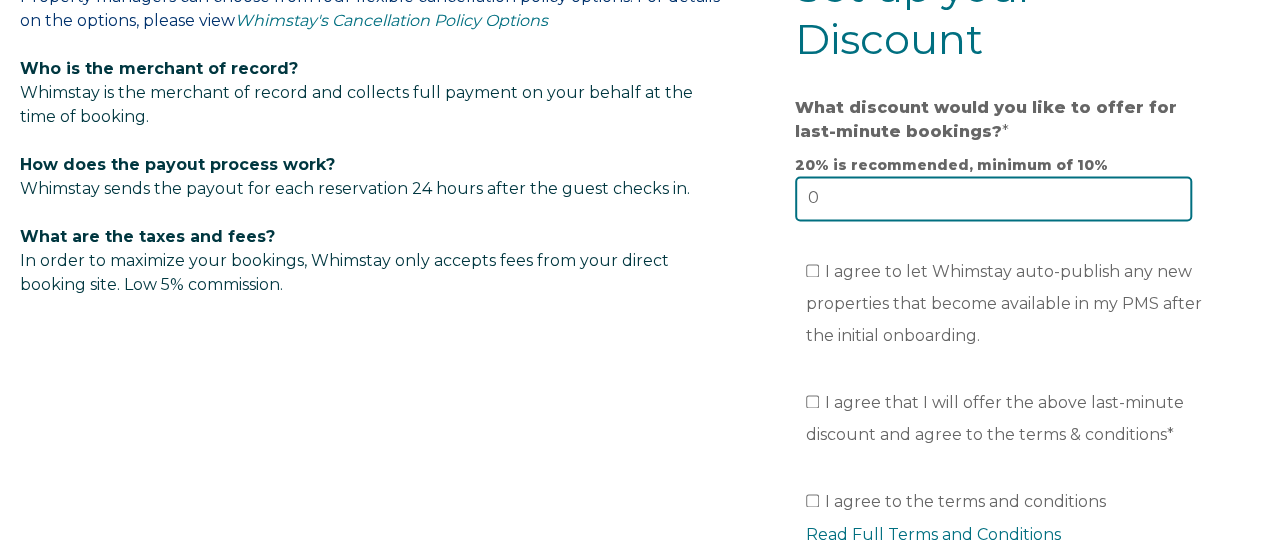 type on "0" 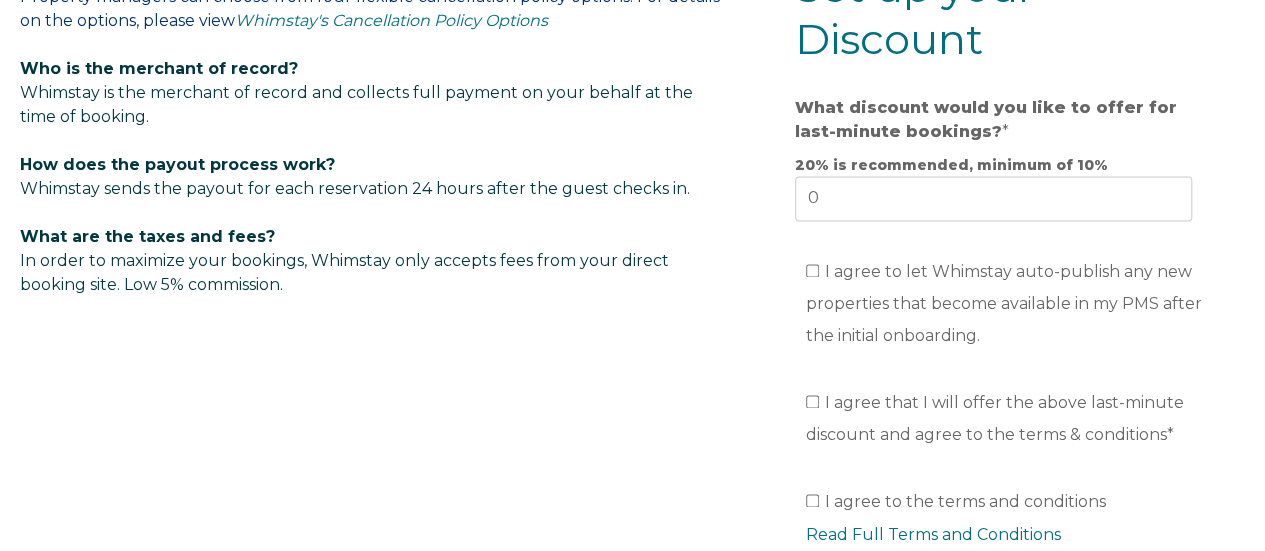 drag, startPoint x: 766, startPoint y: 175, endPoint x: 696, endPoint y: 173, distance: 70.028564 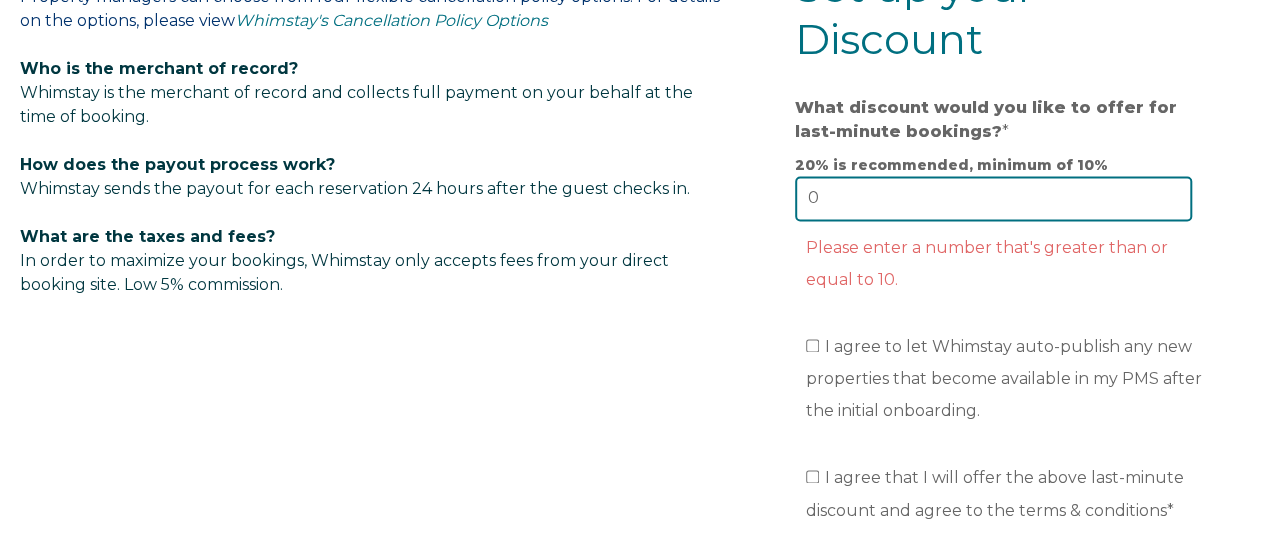 click on "0" at bounding box center (993, 198) 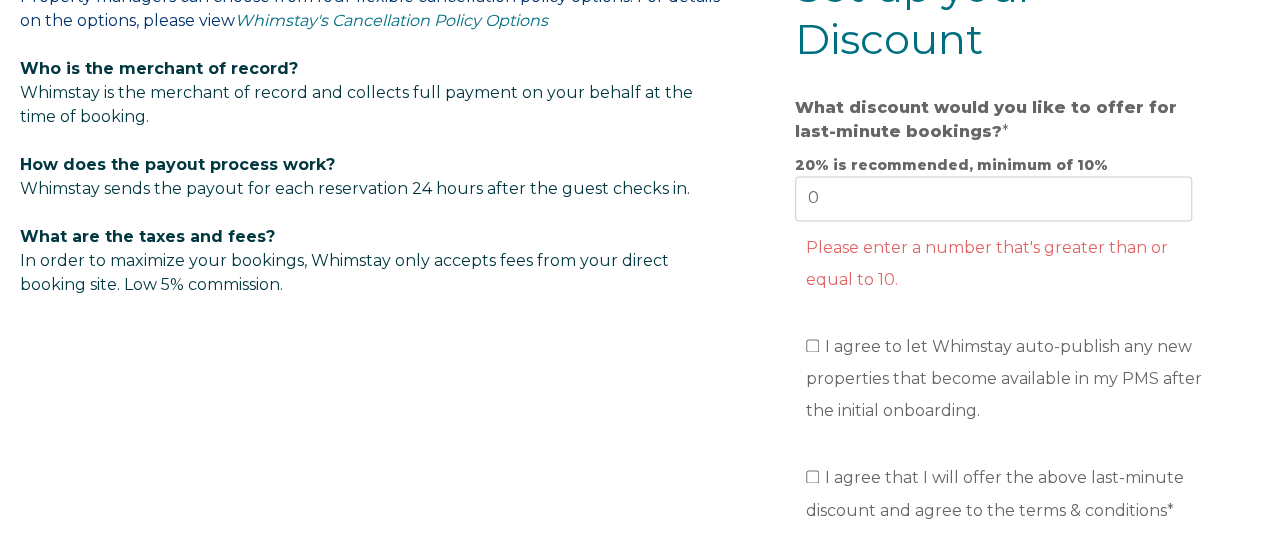 click on "Video player - SSOB Pitch Vid Thumbnail - Click to play video
Why property managers choose Whimstay:
50% of Whimstay travelers check in on off-peak days
Year-to-date bookings up 500%, average booking value: $1,400
Well-diversified with 1,500+ professional hosts across North America
A quick 15-minute onboarding process
Whimstay is a top performer on Google Travel
Some frequently asked questions:
How do I list my properties on Whimstay? Simply enable Whimstay on your property management software or channel manager, and your dedicated account manager will help with the rest. Detailed instructions can be accessed after signup.
What is the booking window for discounts on Whimstay?
What is Whimstay's cancellation policy?" at bounding box center [632, -183] 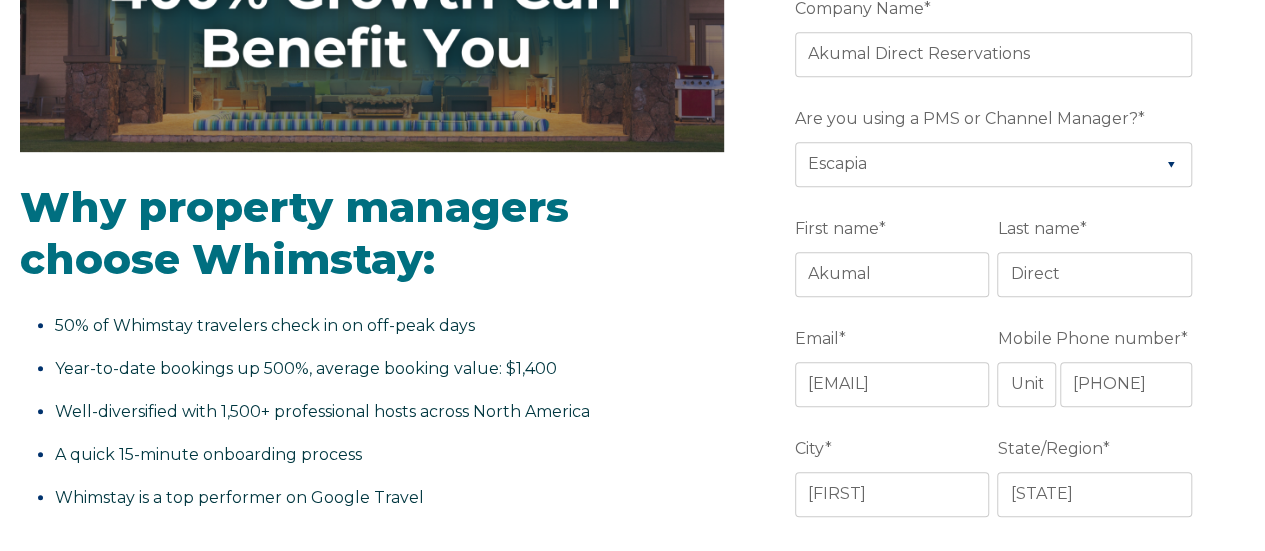 scroll, scrollTop: 486, scrollLeft: 0, axis: vertical 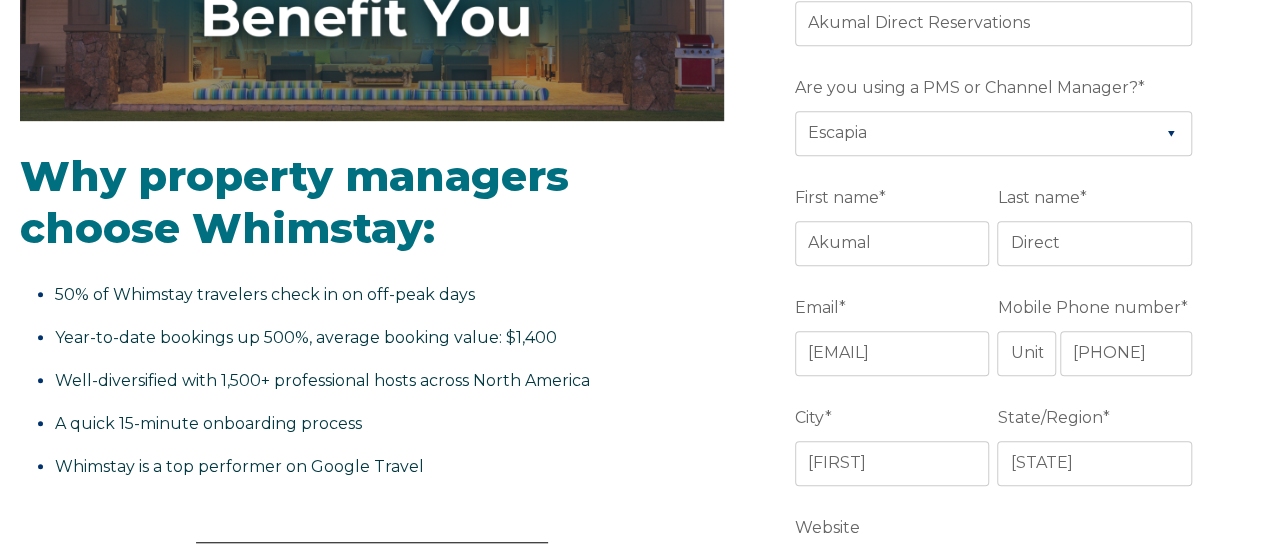 click on "50% of Whimstay travelers check in on off-peak days" at bounding box center (383, 295) 